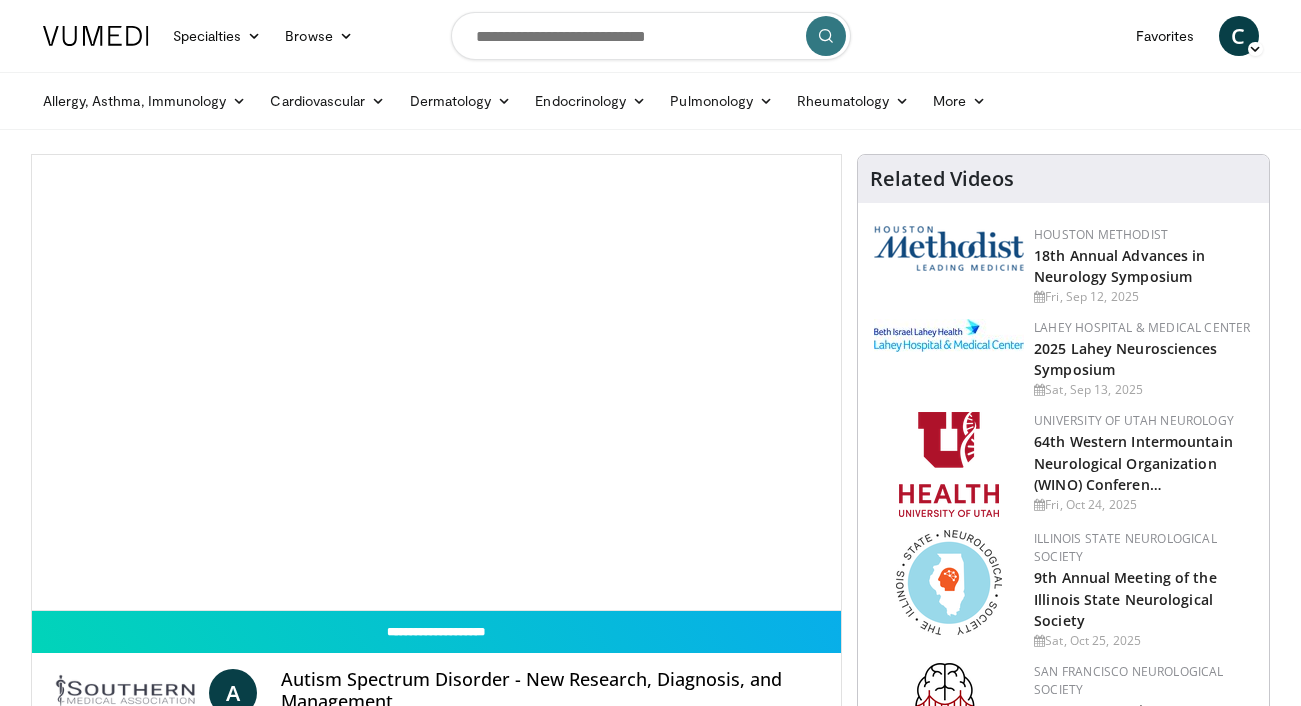 scroll, scrollTop: 0, scrollLeft: 0, axis: both 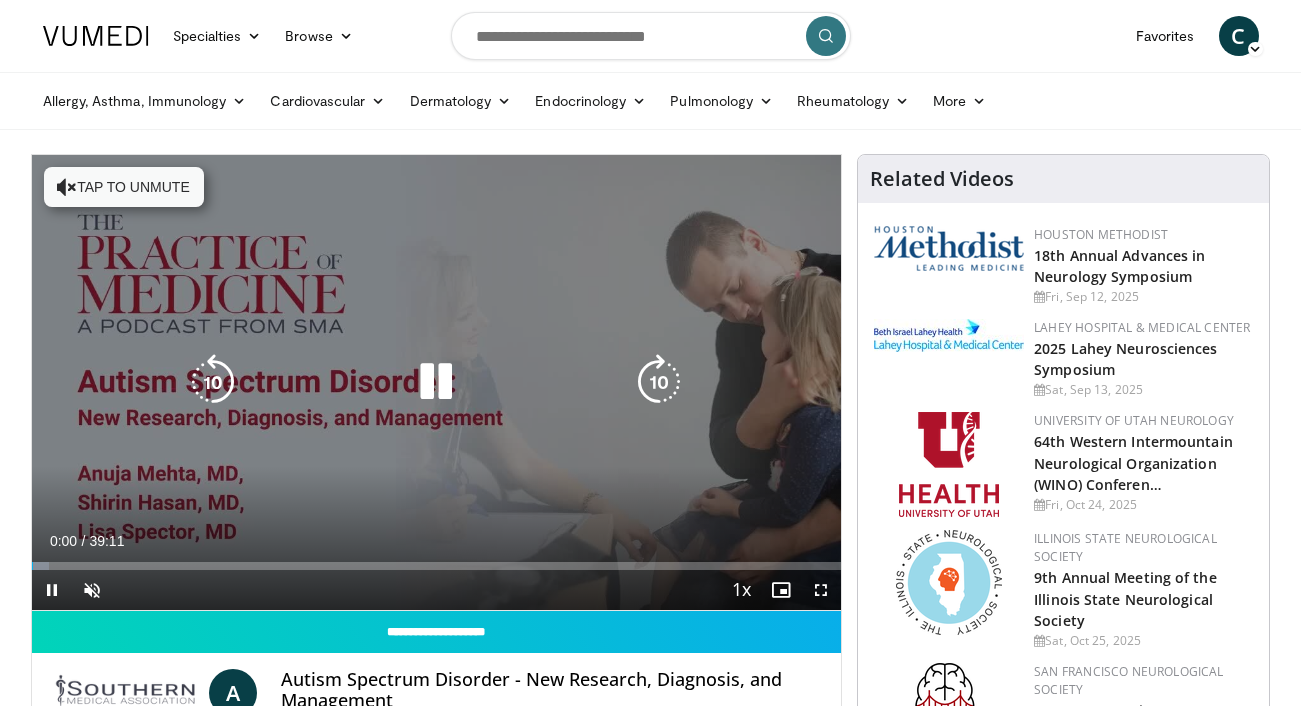 click on "Tap to unmute" at bounding box center [124, 187] 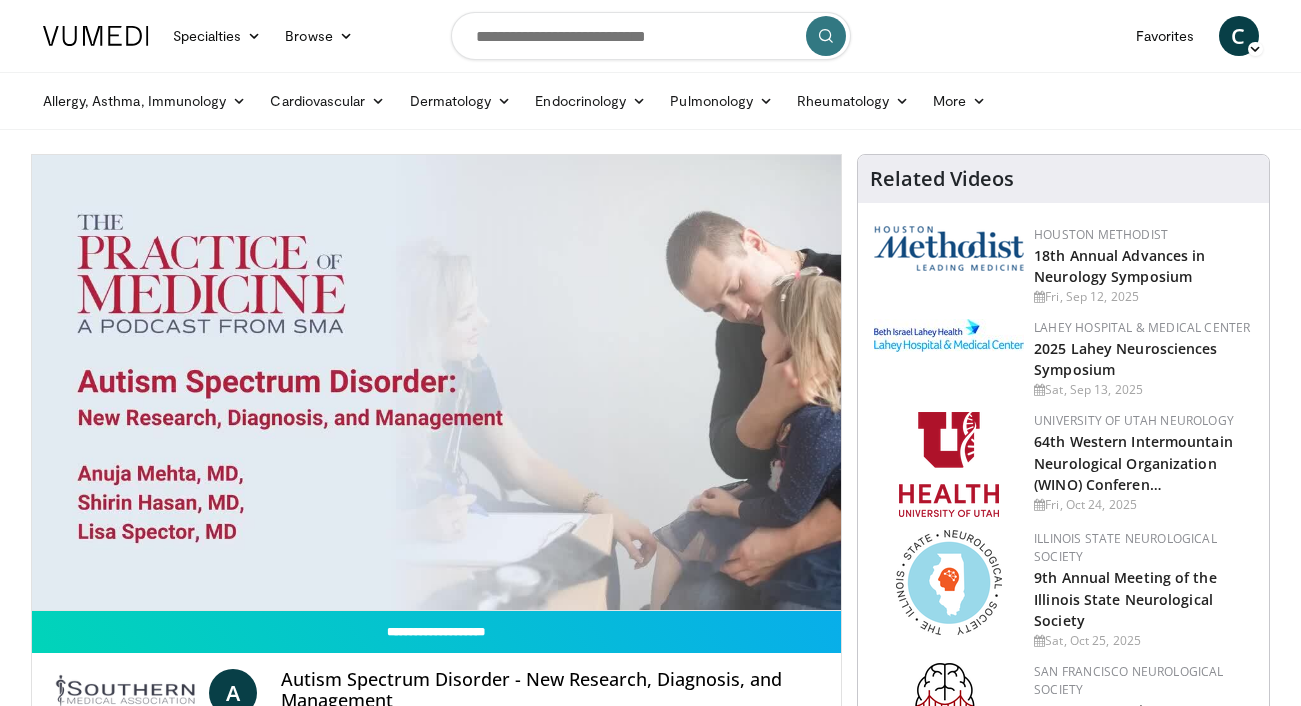 scroll, scrollTop: 0, scrollLeft: 0, axis: both 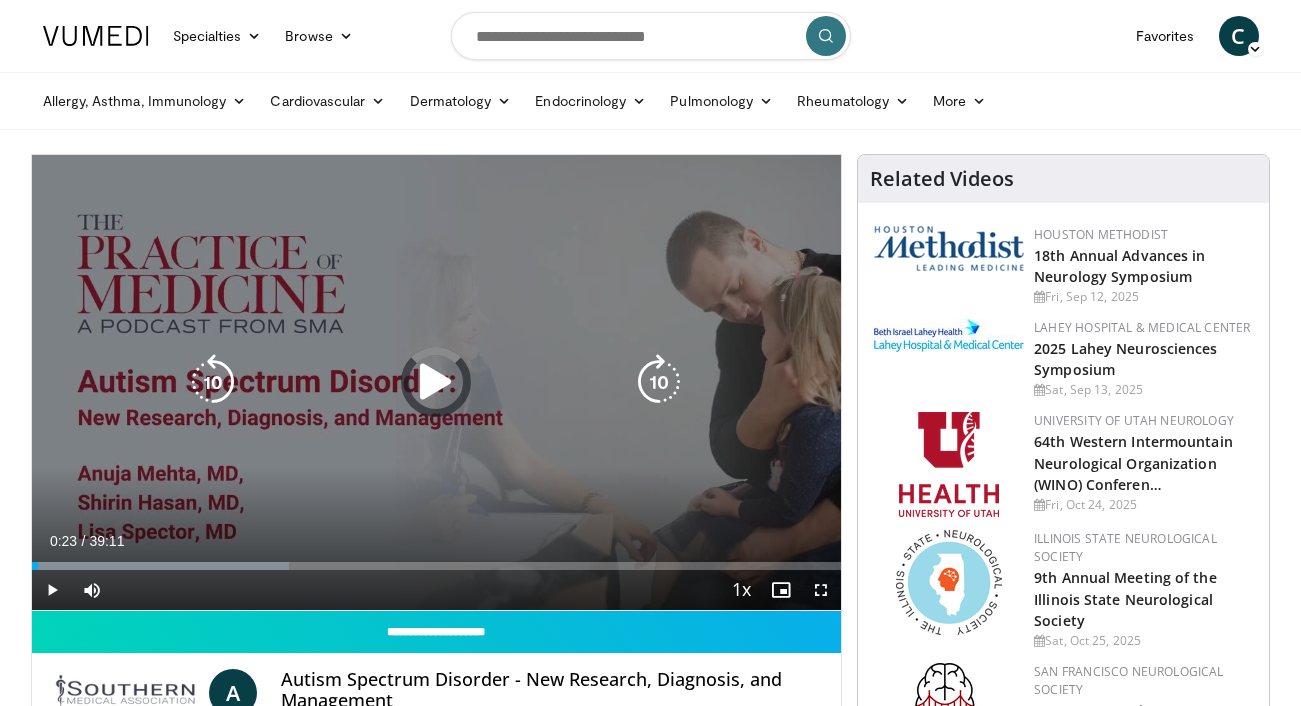 drag, startPoint x: 38, startPoint y: 565, endPoint x: 93, endPoint y: 559, distance: 55.326305 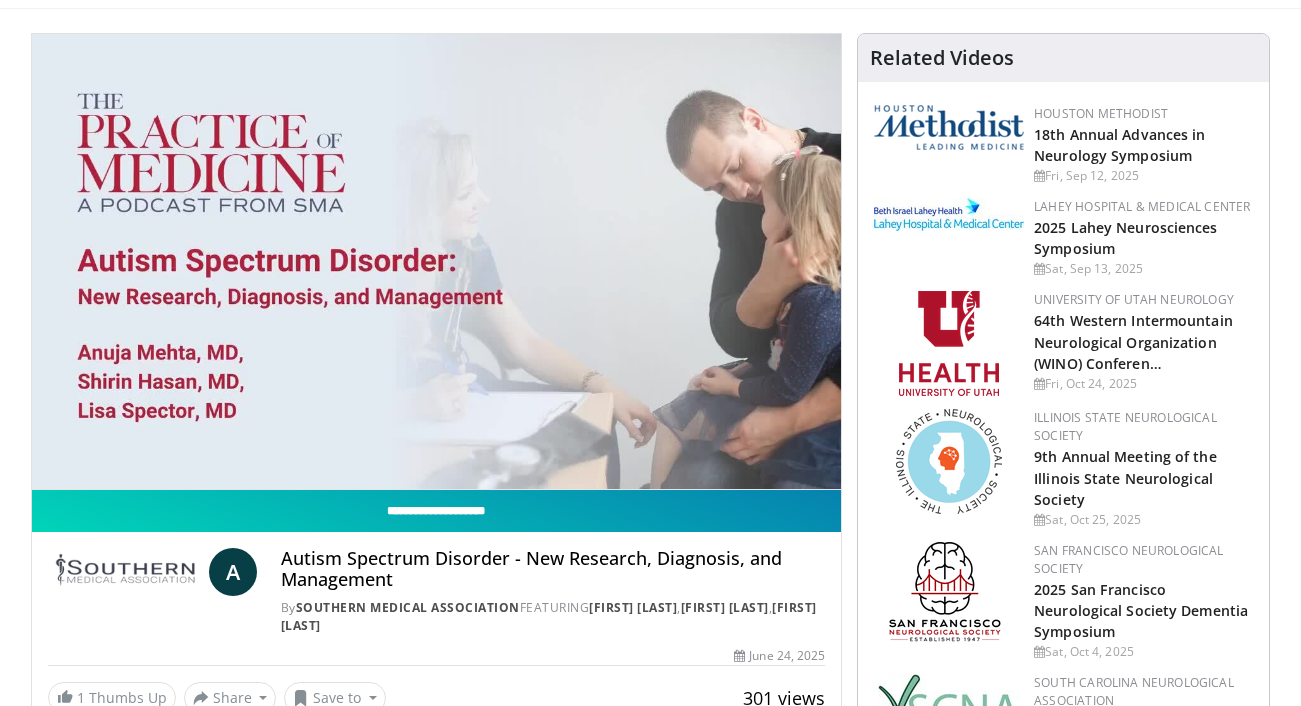 scroll, scrollTop: 123, scrollLeft: 0, axis: vertical 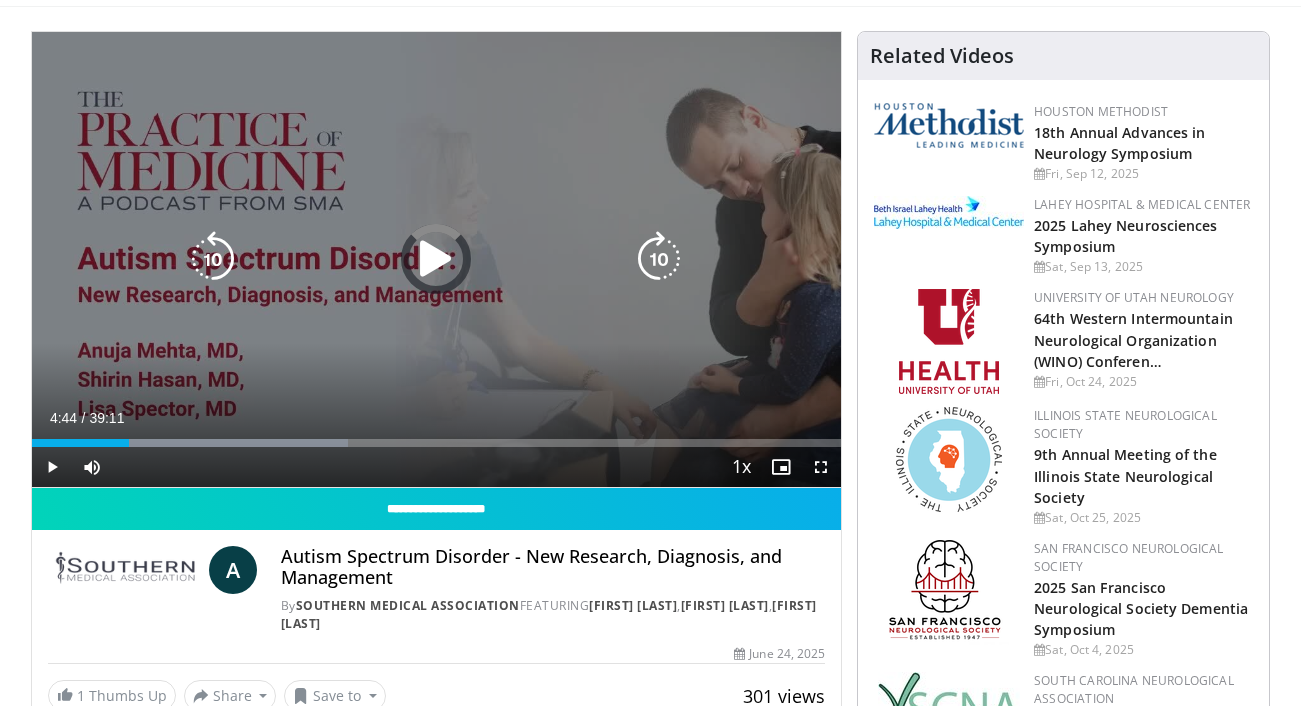drag, startPoint x: 115, startPoint y: 442, endPoint x: 132, endPoint y: 442, distance: 17 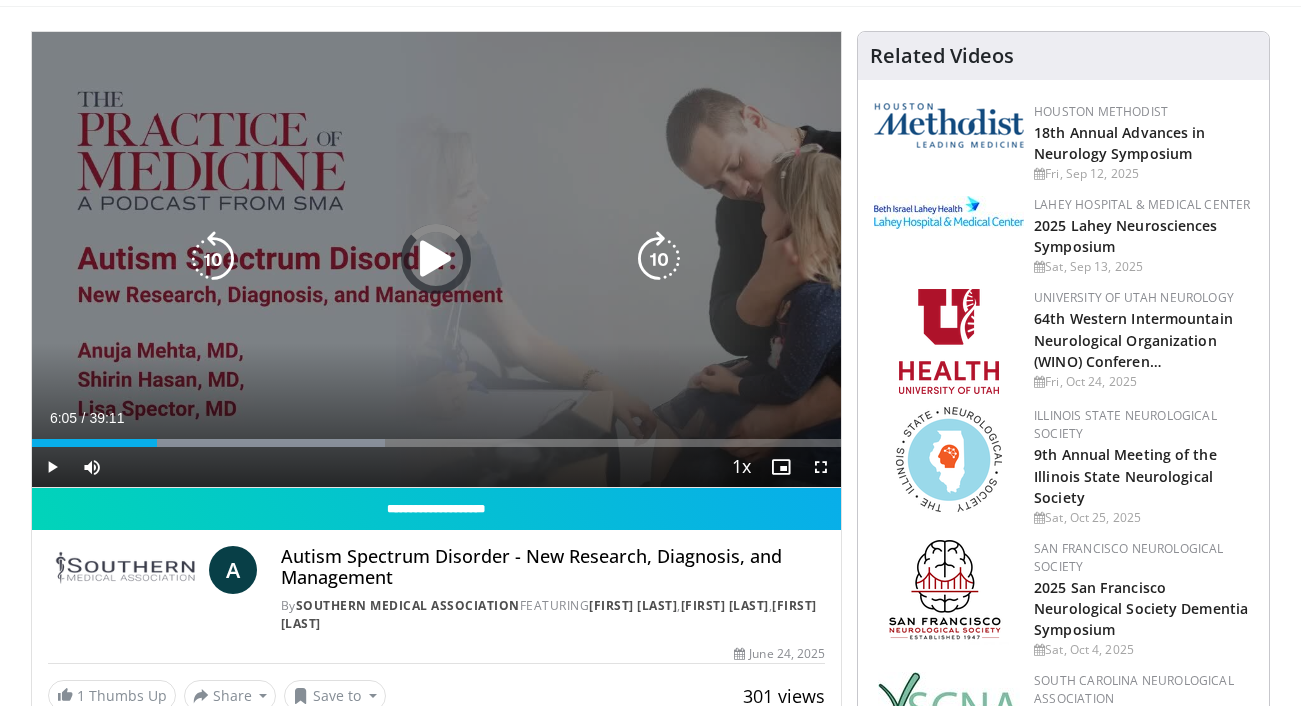 drag, startPoint x: 152, startPoint y: 443, endPoint x: 212, endPoint y: 434, distance: 60.671246 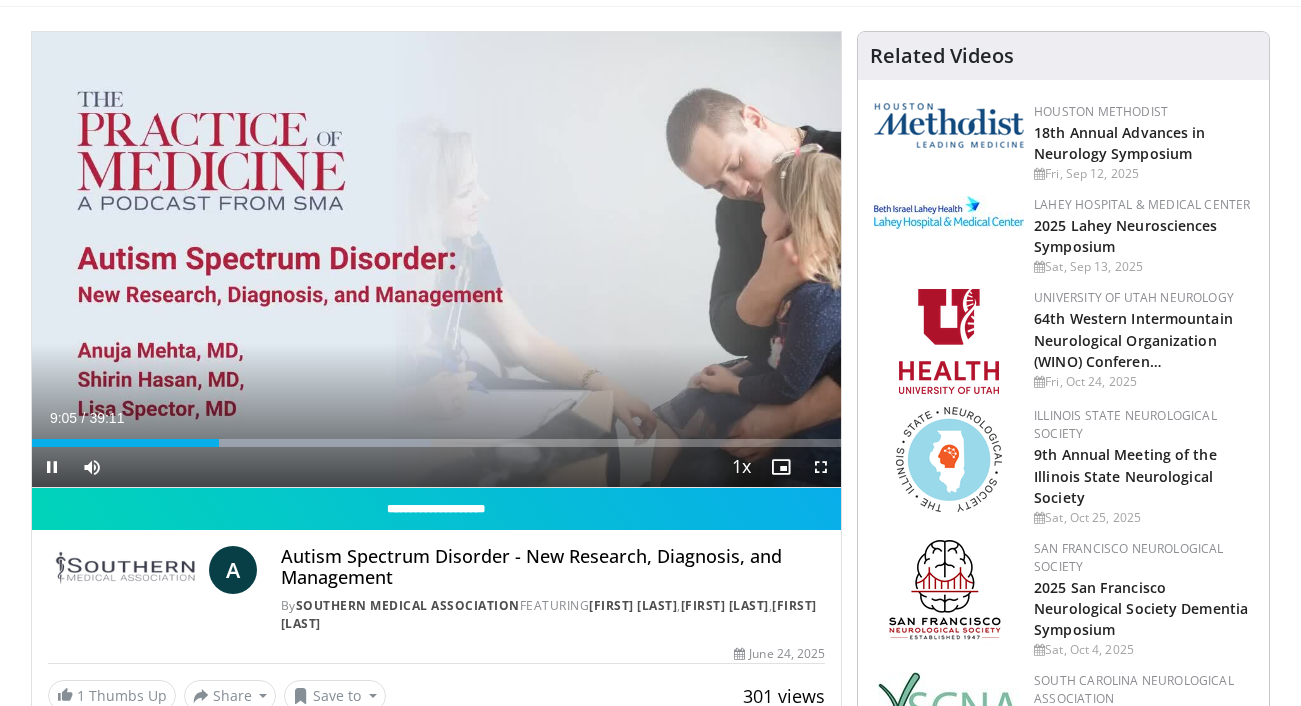 drag, startPoint x: 216, startPoint y: 441, endPoint x: 227, endPoint y: 440, distance: 11.045361 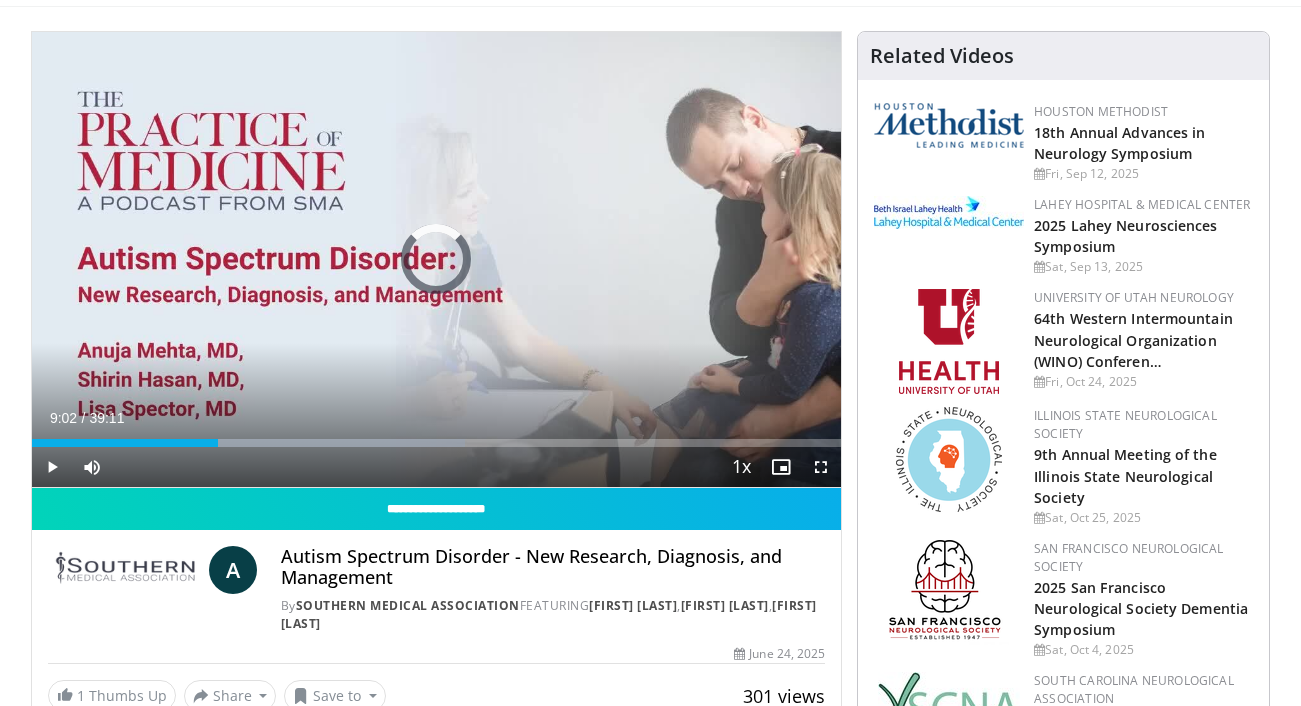drag, startPoint x: 217, startPoint y: 446, endPoint x: 242, endPoint y: 445, distance: 25.019993 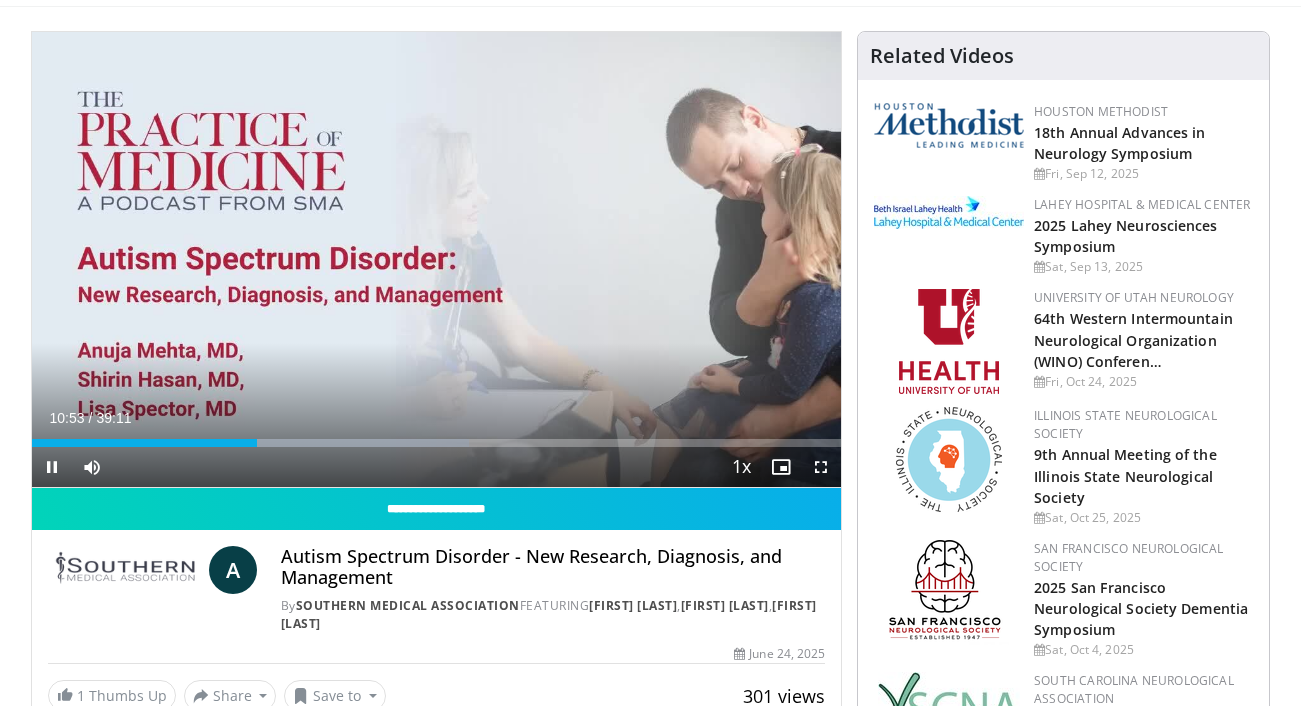 click on "Current Time  10:53 / Duration  39:11 Pause Skip Backward Skip Forward Mute Loaded :  54.00% 10:53 10:12 Stream Type  LIVE Seek to live, currently behind live LIVE   1x Playback Rate 0.5x 0.75x 1x , selected 1.25x 1.5x 1.75x 2x Chapters Chapters Descriptions descriptions off , selected Captions captions off , selected Audio Track en (Main) , selected Fullscreen Enable picture-in-picture mode" at bounding box center [437, 467] 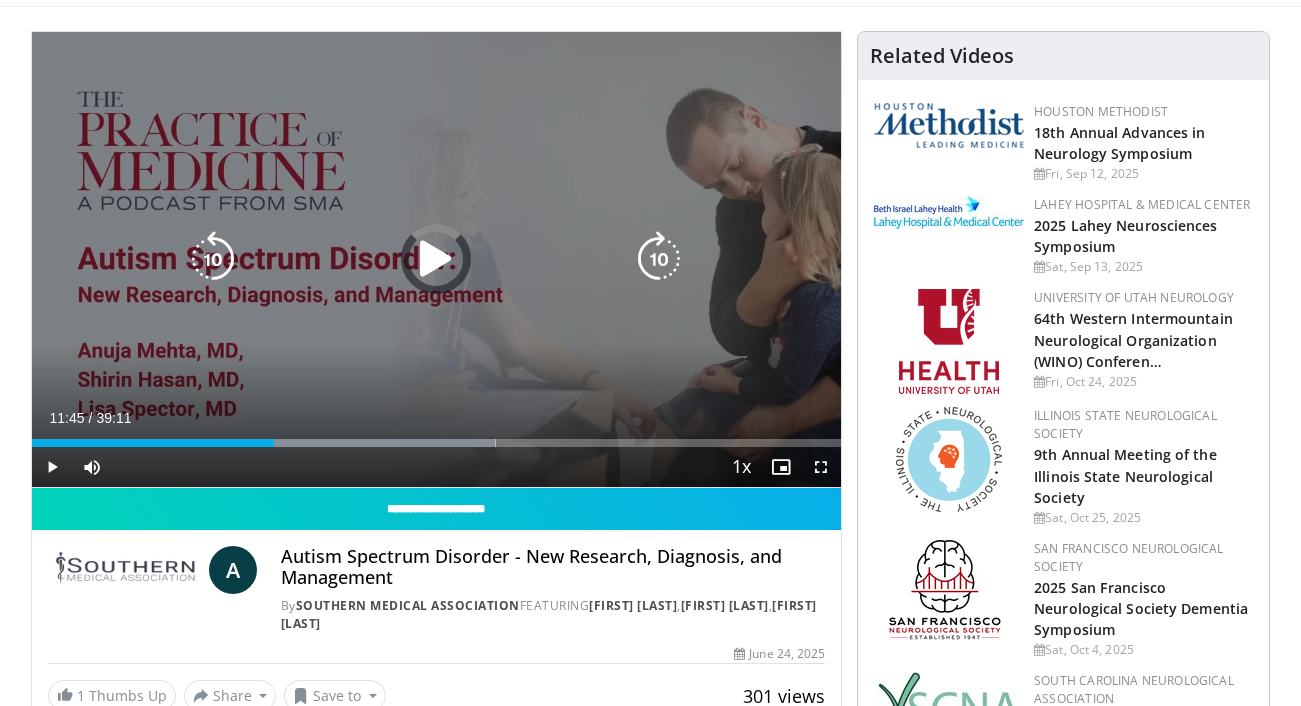 drag, startPoint x: 272, startPoint y: 443, endPoint x: 313, endPoint y: 431, distance: 42.72002 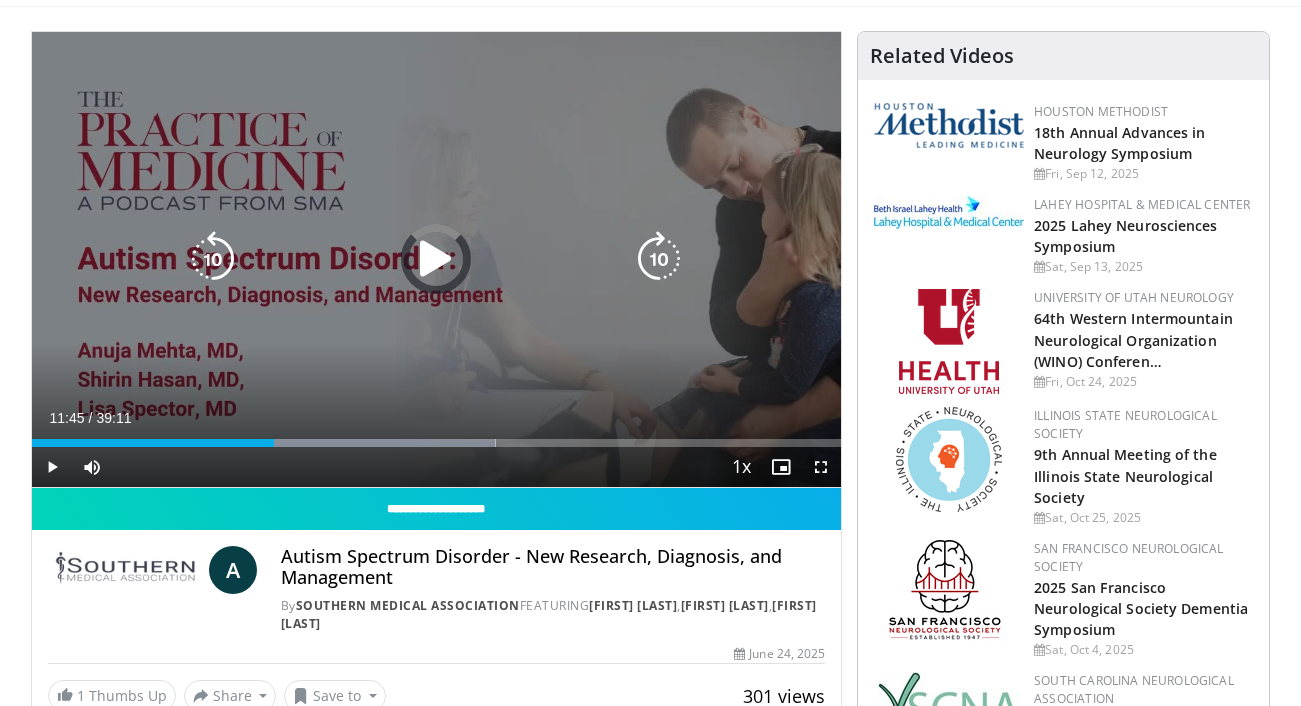 click on "Loaded :  57.31% 12:37 12:52" at bounding box center [437, 437] 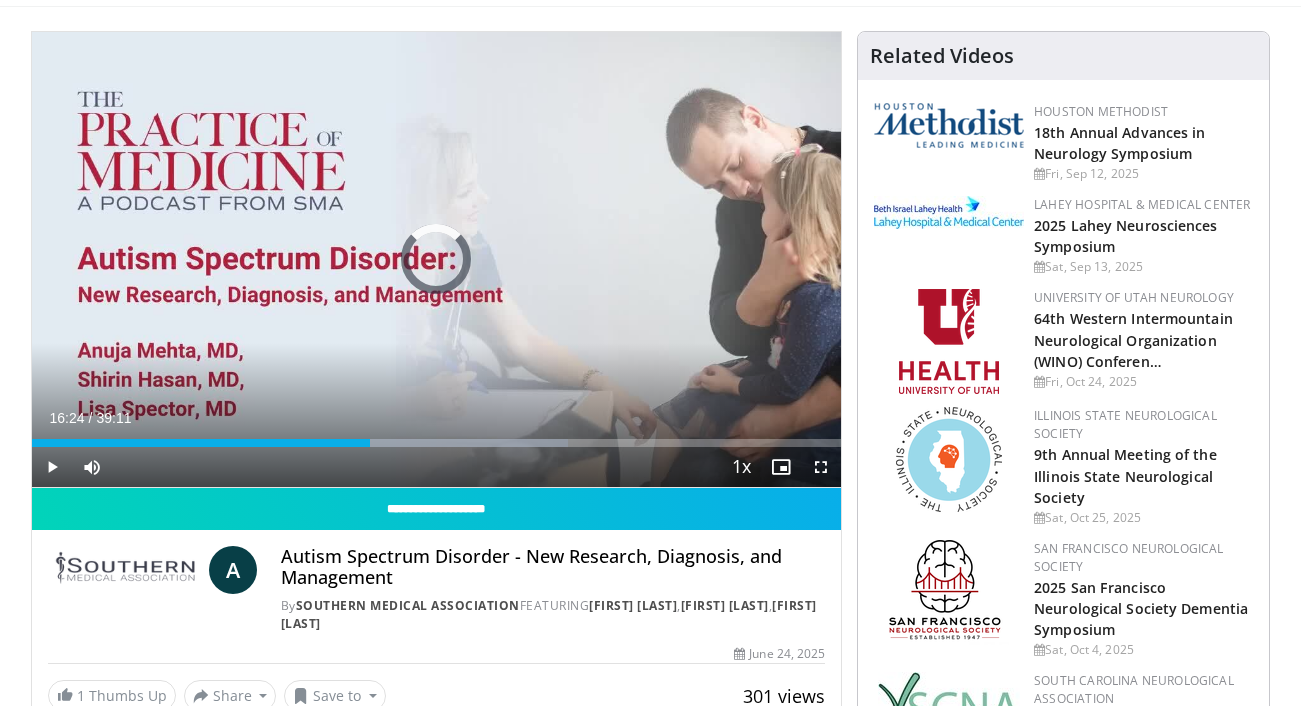 drag, startPoint x: 367, startPoint y: 442, endPoint x: 405, endPoint y: 443, distance: 38.013157 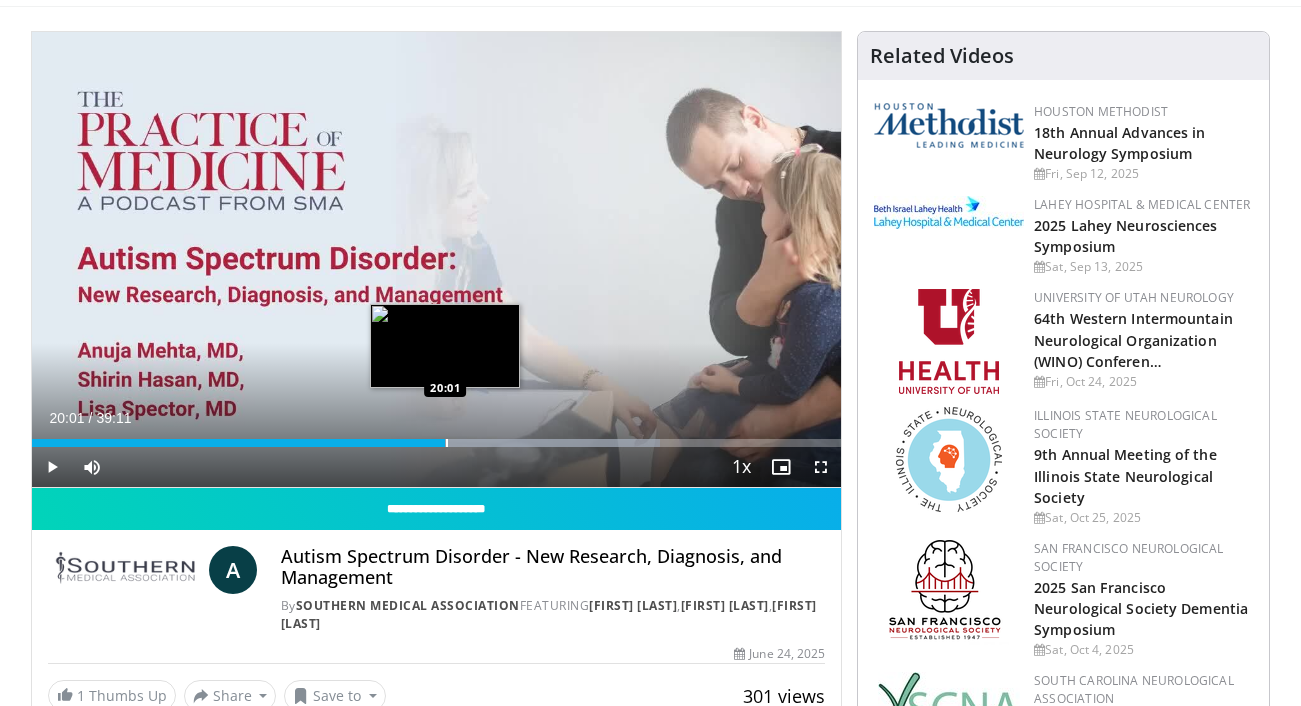 drag, startPoint x: 404, startPoint y: 441, endPoint x: 446, endPoint y: 442, distance: 42.0119 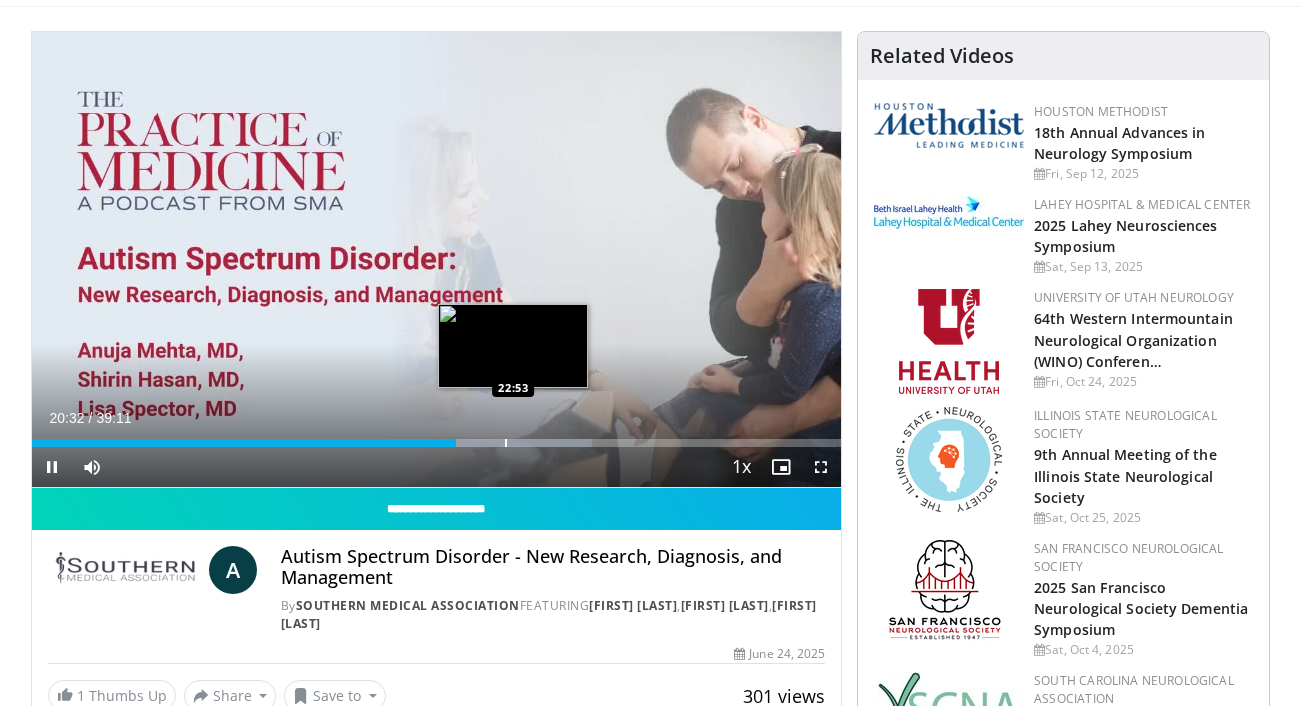 drag, startPoint x: 453, startPoint y: 444, endPoint x: 516, endPoint y: 433, distance: 63.953106 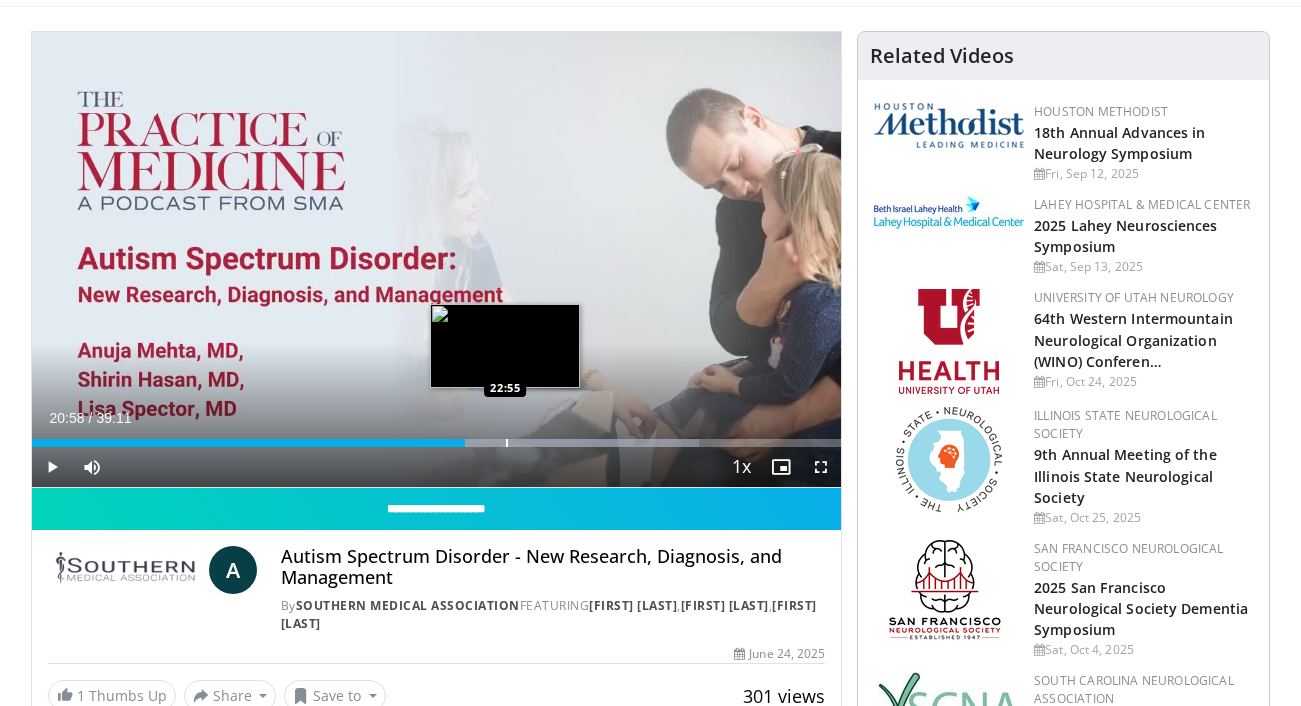 drag, startPoint x: 450, startPoint y: 443, endPoint x: 505, endPoint y: 440, distance: 55.081757 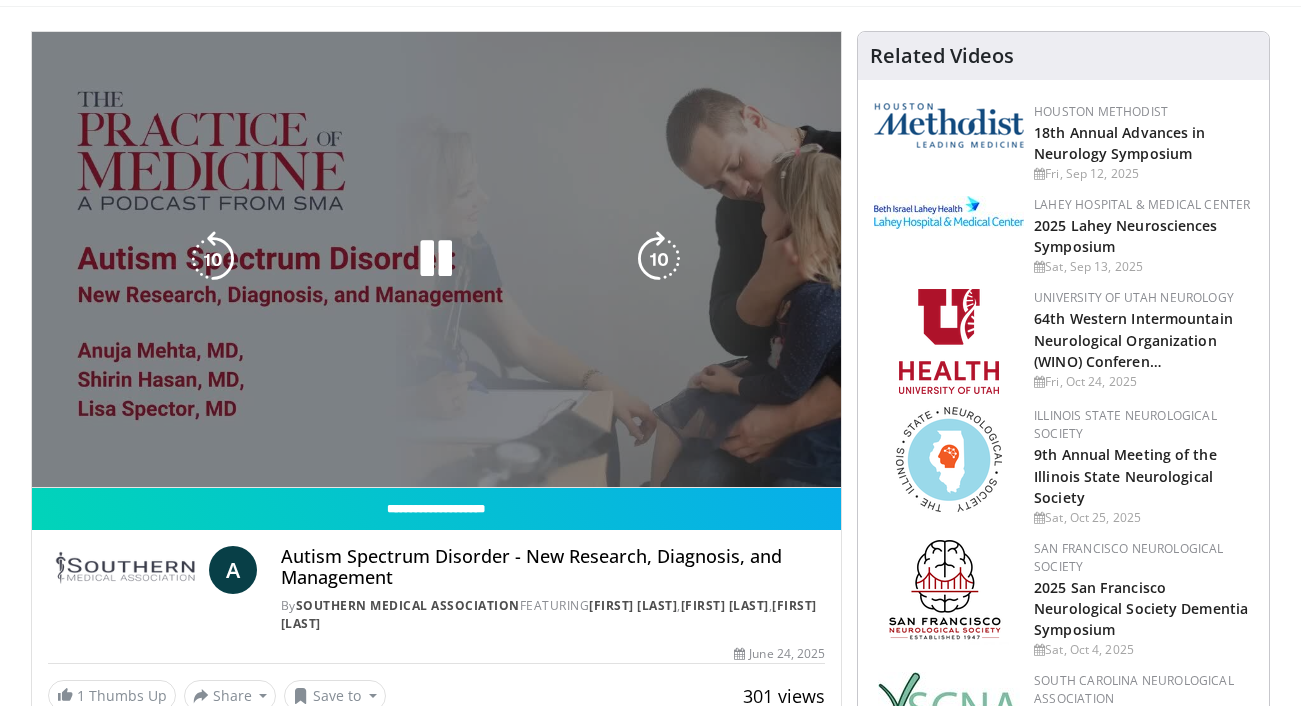 drag, startPoint x: 500, startPoint y: 447, endPoint x: 559, endPoint y: 437, distance: 59.841457 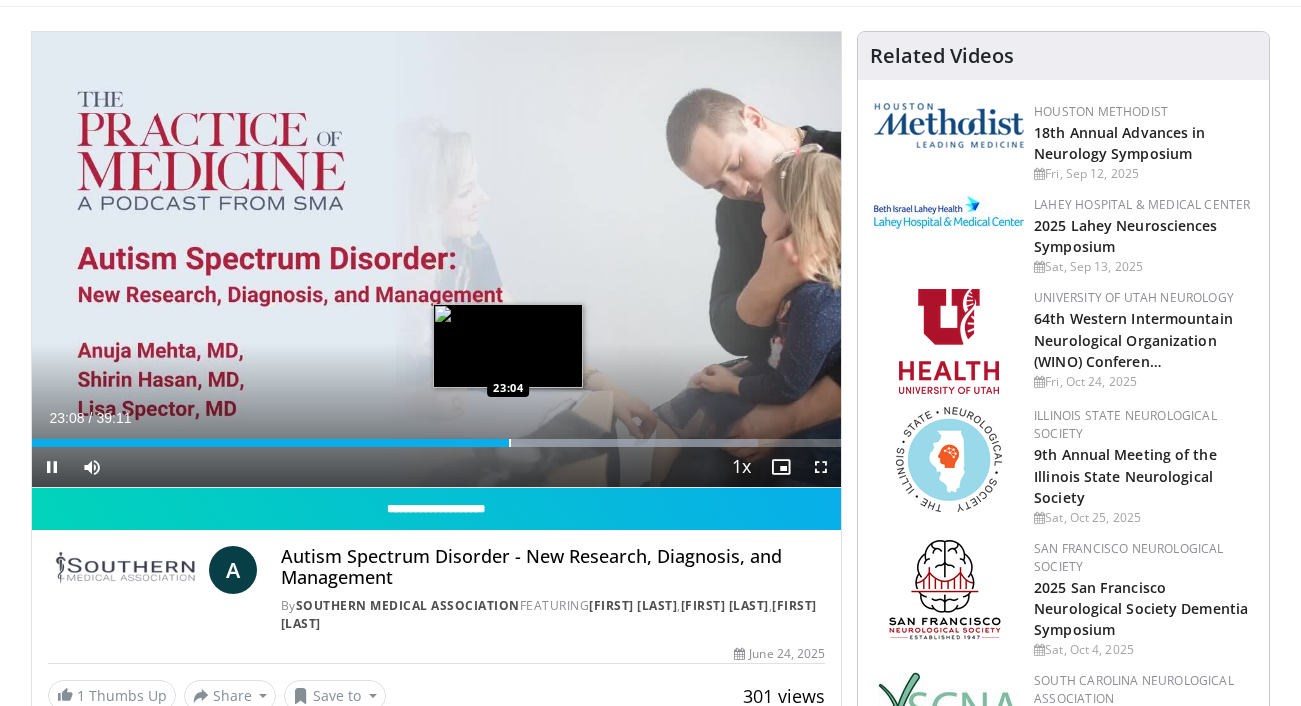 drag, startPoint x: 504, startPoint y: 439, endPoint x: 591, endPoint y: 433, distance: 87.20665 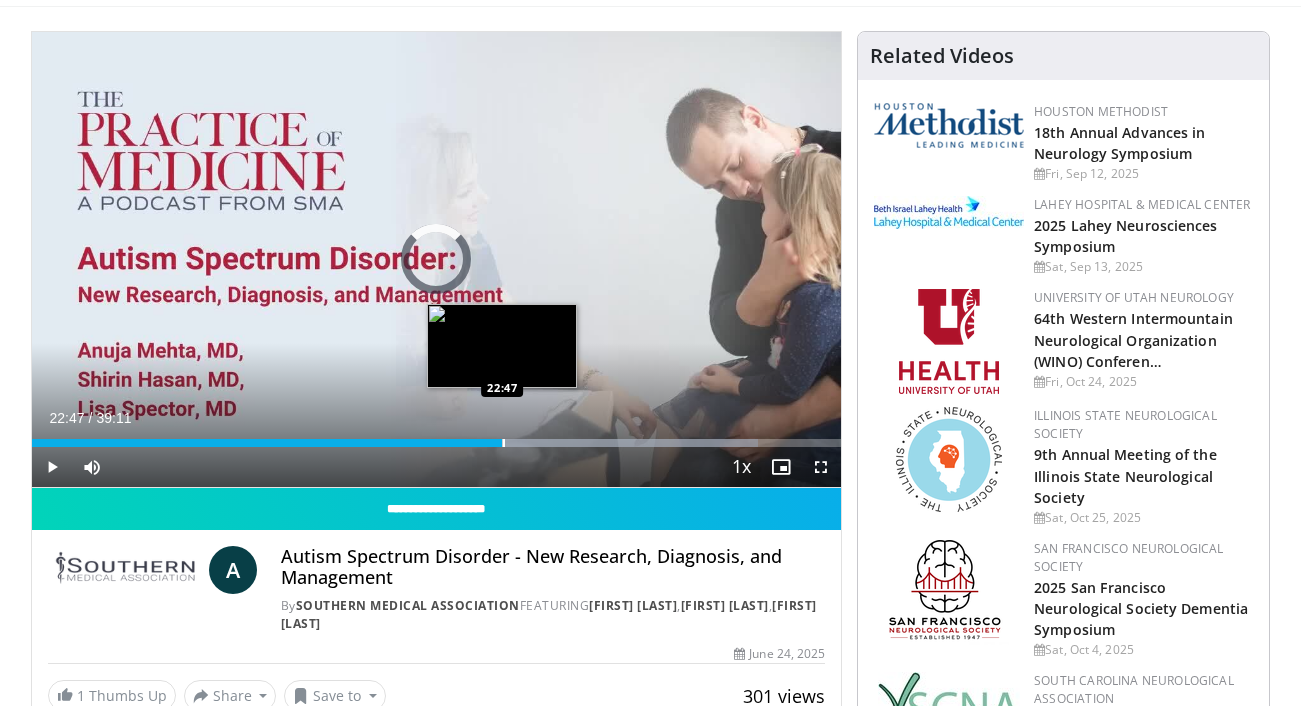 click at bounding box center (504, 443) 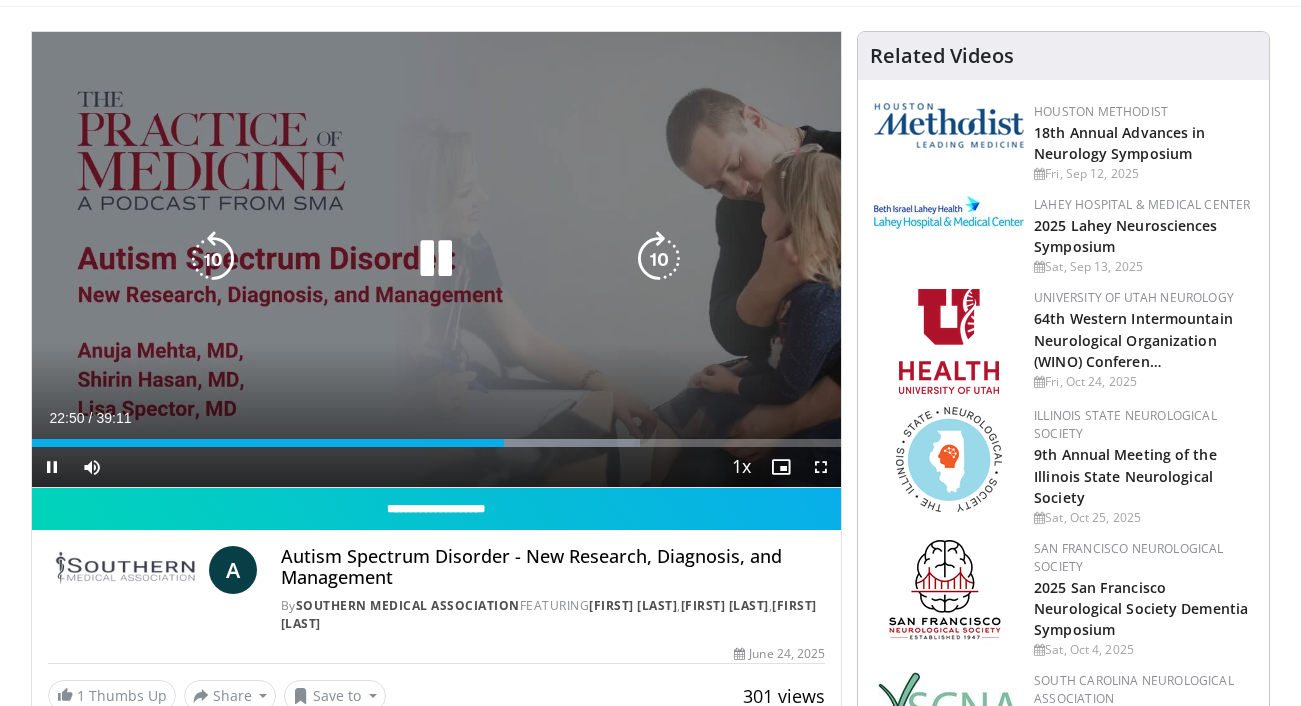 drag, startPoint x: 495, startPoint y: 448, endPoint x: 547, endPoint y: 434, distance: 53.851646 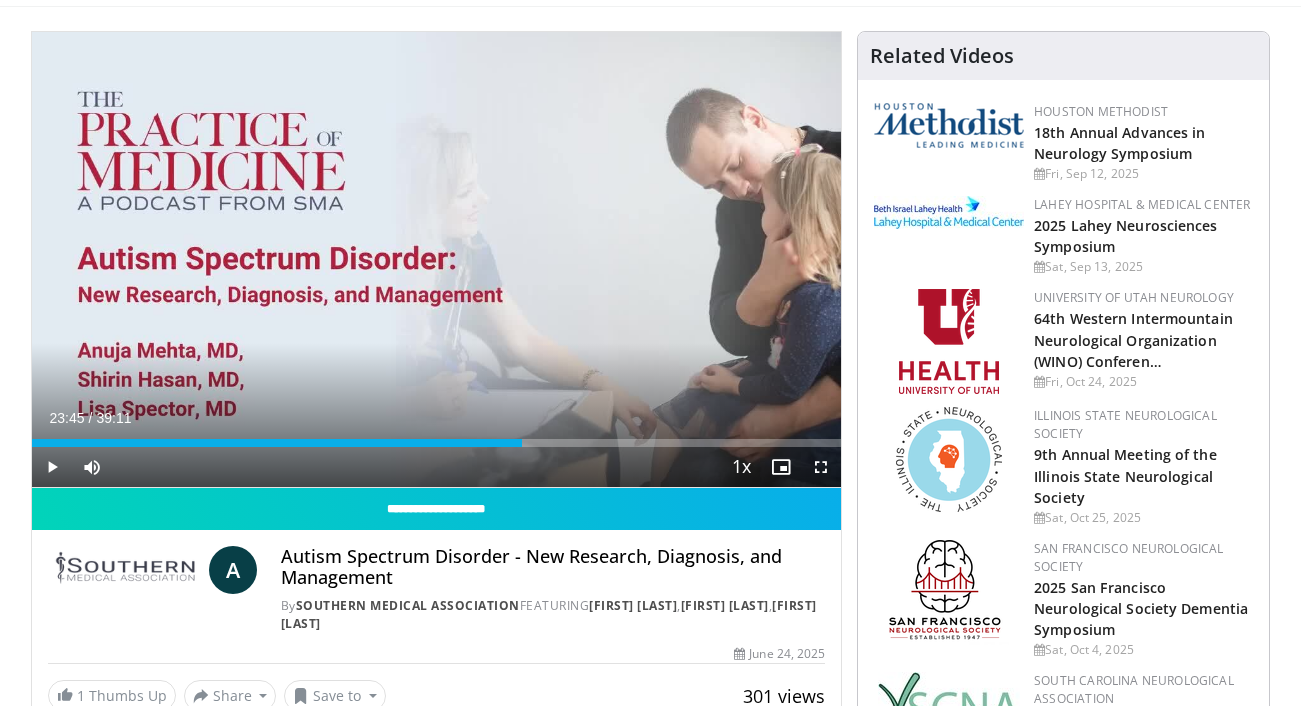 drag, startPoint x: 494, startPoint y: 446, endPoint x: 522, endPoint y: 449, distance: 28.160255 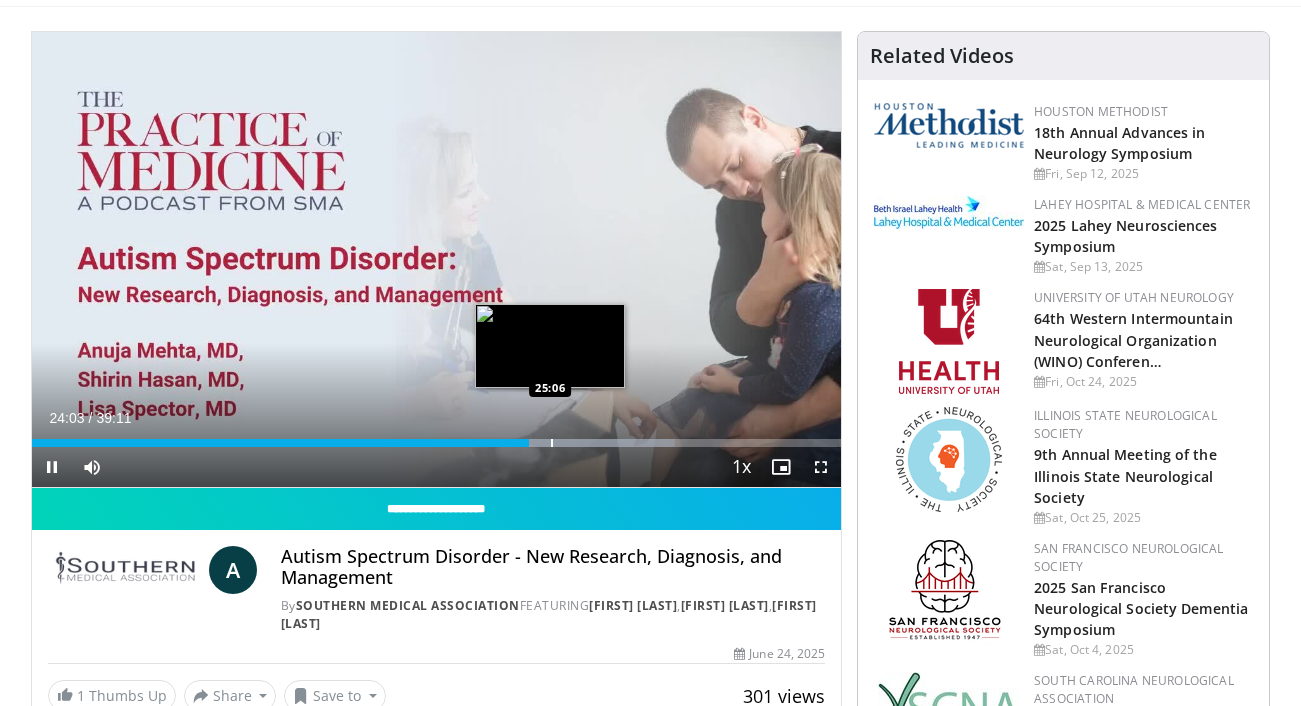 drag, startPoint x: 517, startPoint y: 441, endPoint x: 553, endPoint y: 439, distance: 36.05551 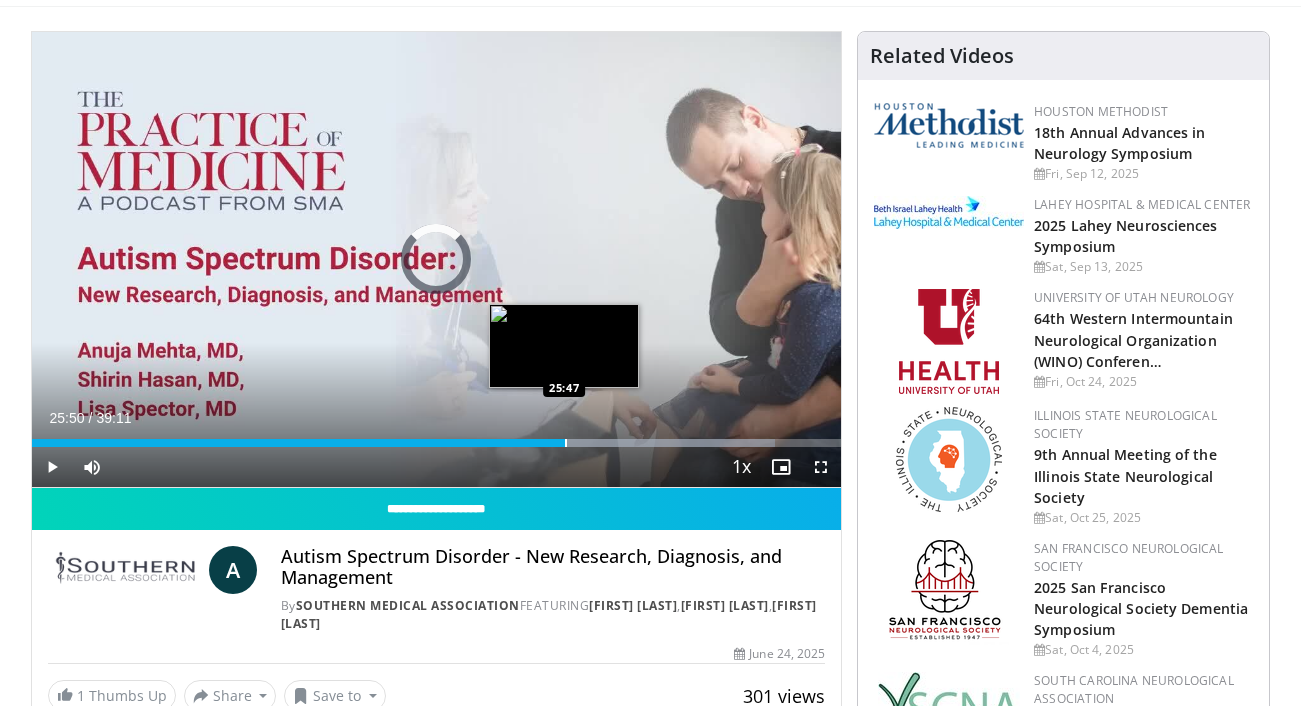 drag, startPoint x: 526, startPoint y: 443, endPoint x: 565, endPoint y: 437, distance: 39.45884 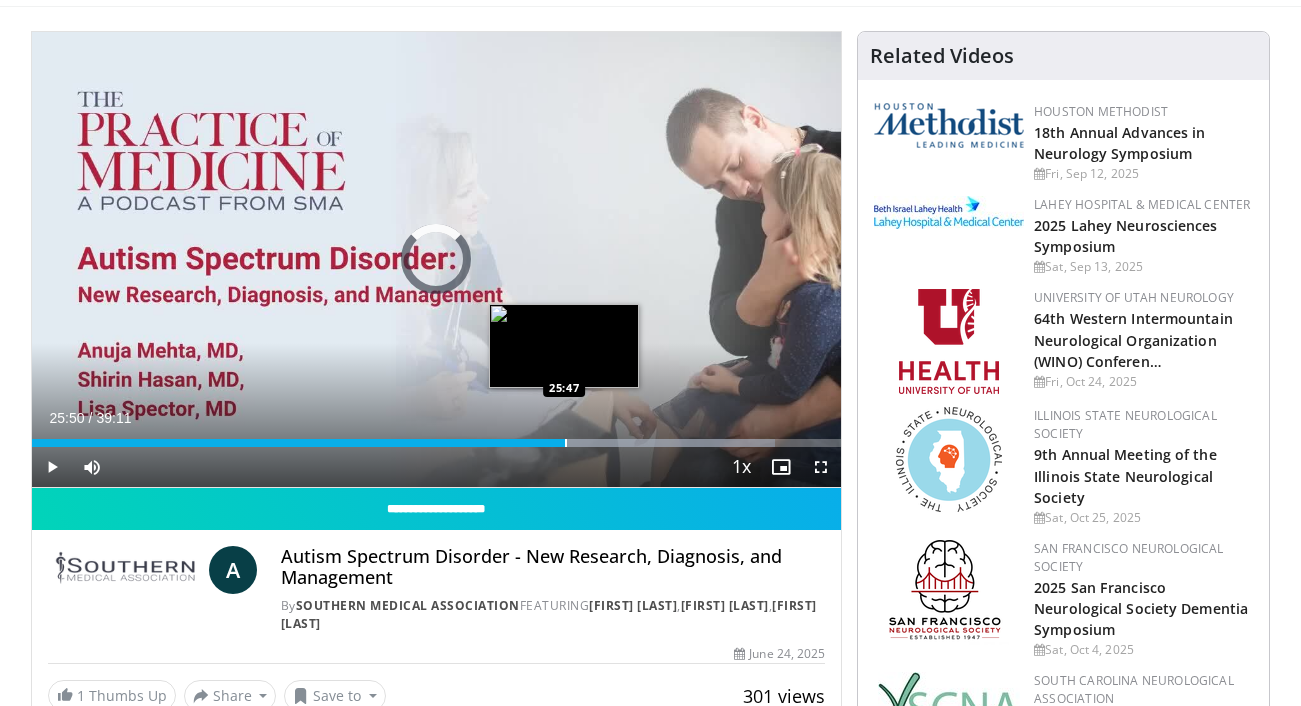 click on "Loaded :  91.85% 25:50 25:47" at bounding box center (437, 437) 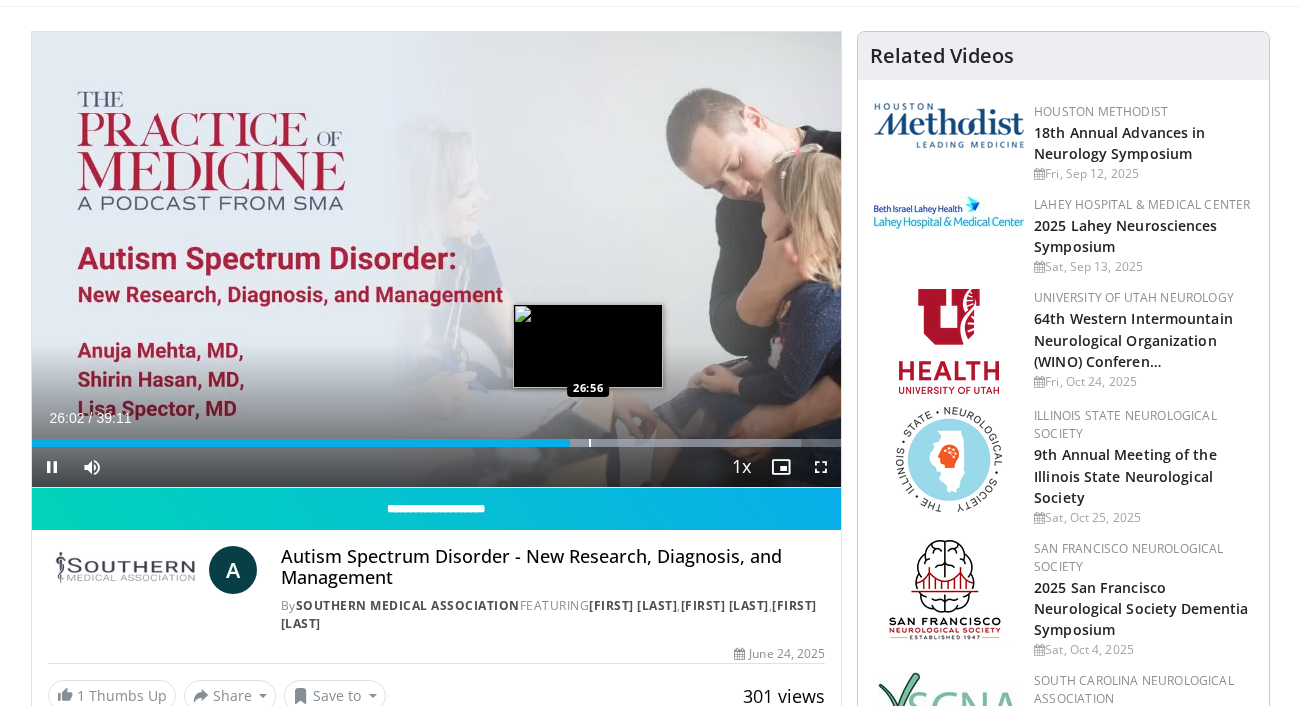 drag, startPoint x: 560, startPoint y: 445, endPoint x: 598, endPoint y: 441, distance: 38.209946 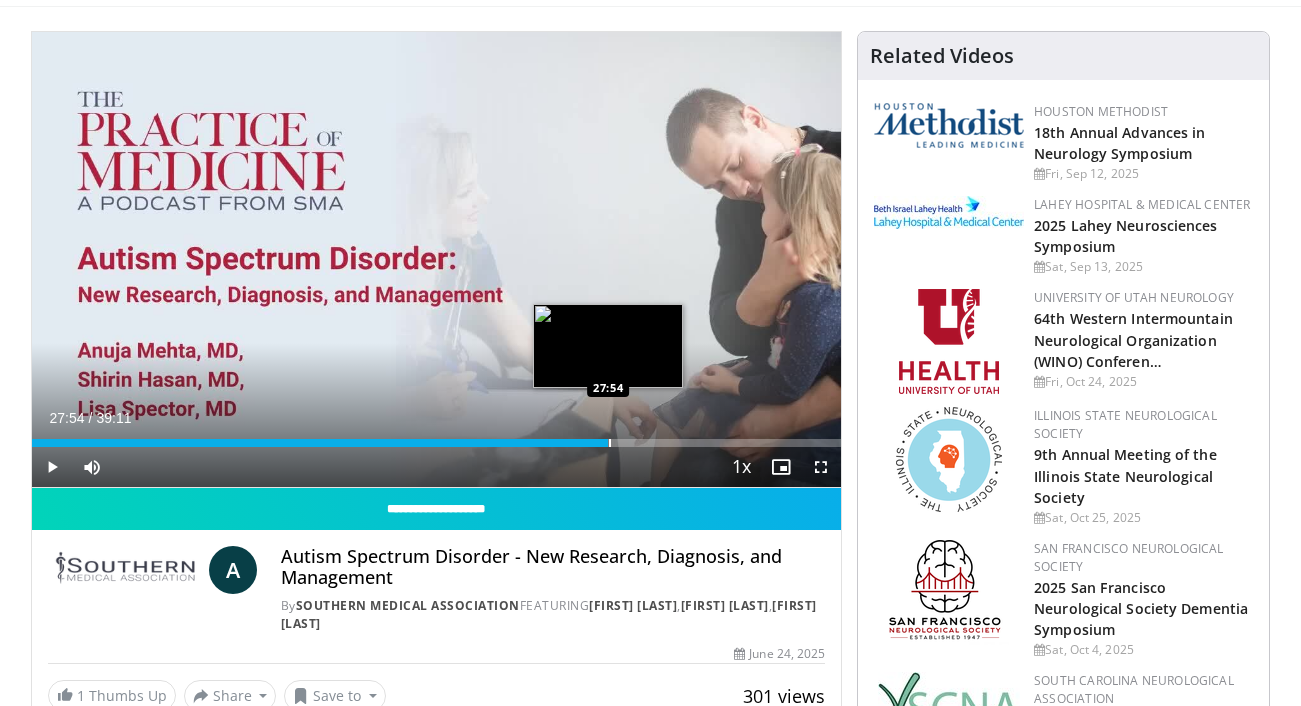 drag, startPoint x: 561, startPoint y: 446, endPoint x: 608, endPoint y: 439, distance: 47.518417 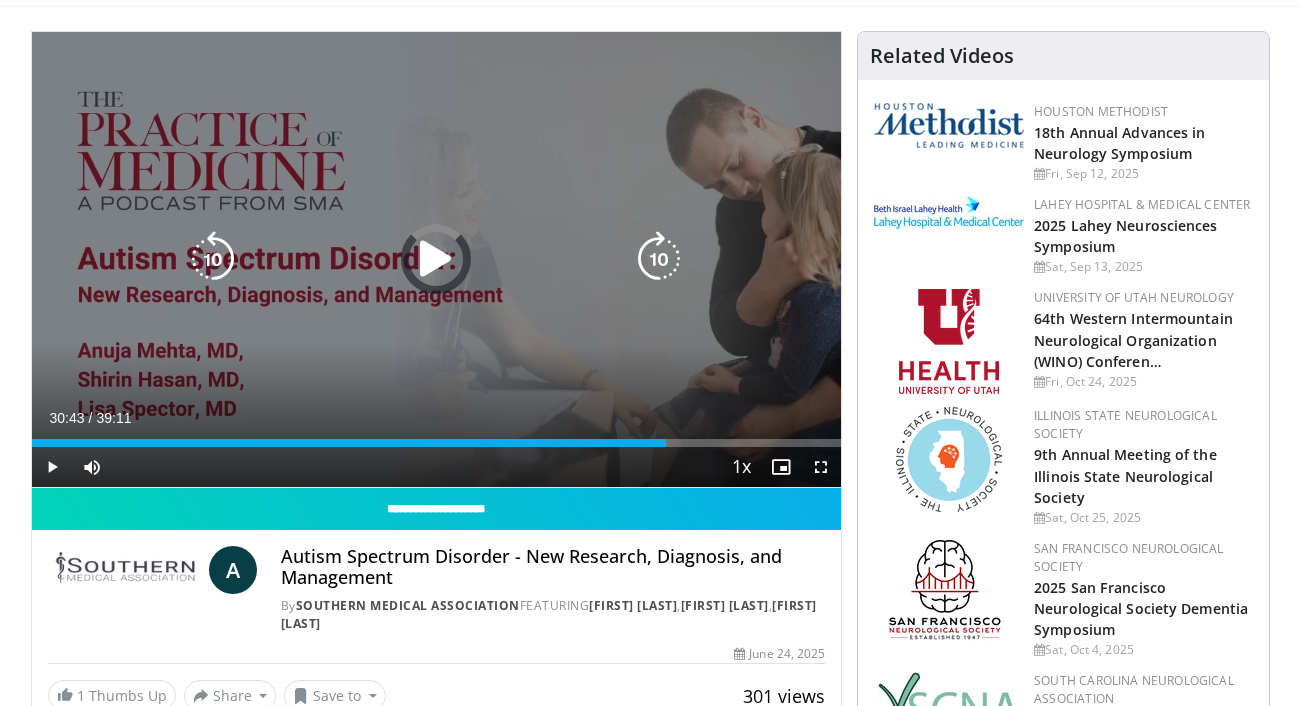 drag, startPoint x: 606, startPoint y: 441, endPoint x: 671, endPoint y: 436, distance: 65.192024 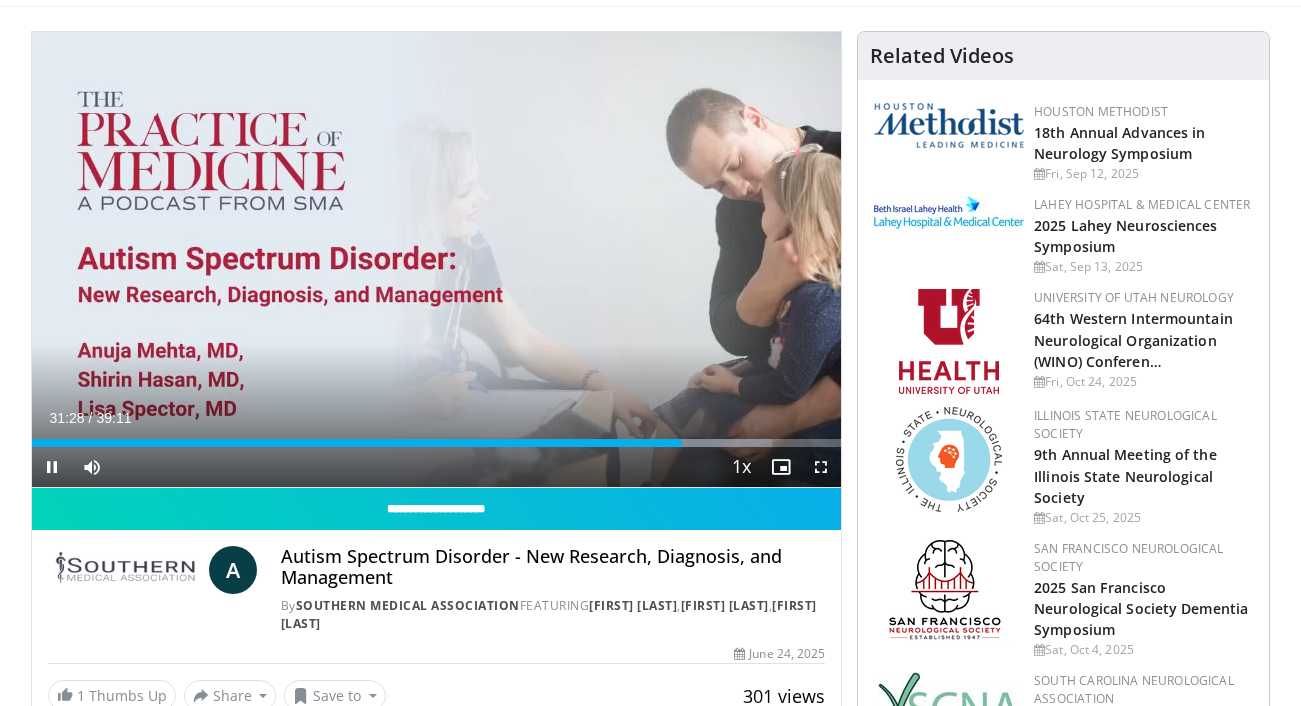 drag, startPoint x: 665, startPoint y: 447, endPoint x: 708, endPoint y: 448, distance: 43.011627 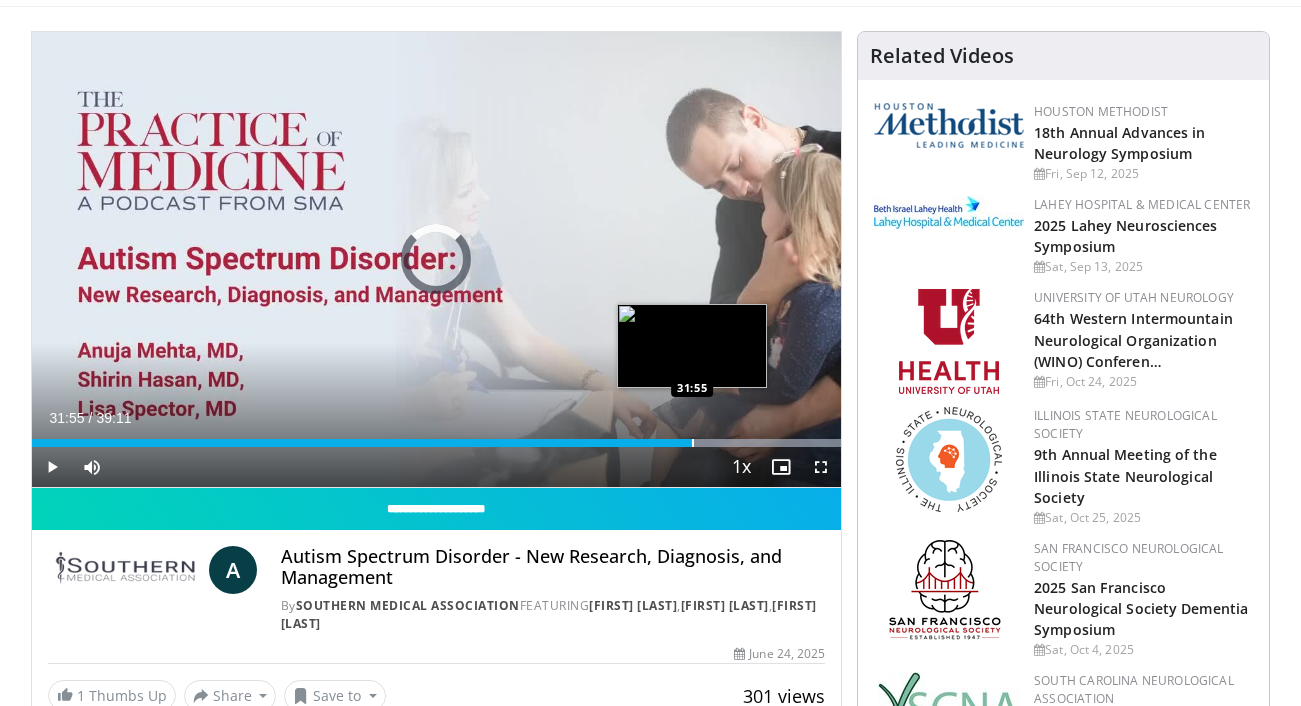 drag, startPoint x: 673, startPoint y: 445, endPoint x: 698, endPoint y: 445, distance: 25 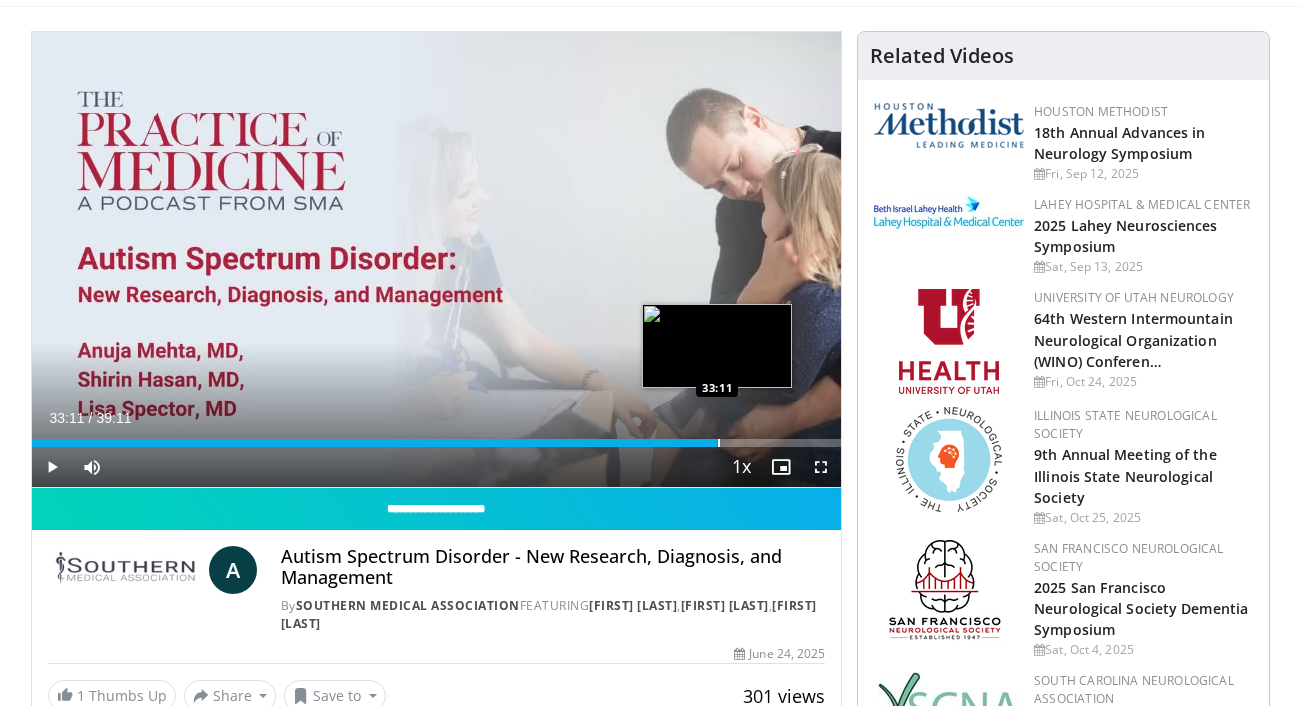 drag, startPoint x: 694, startPoint y: 439, endPoint x: 717, endPoint y: 440, distance: 23.021729 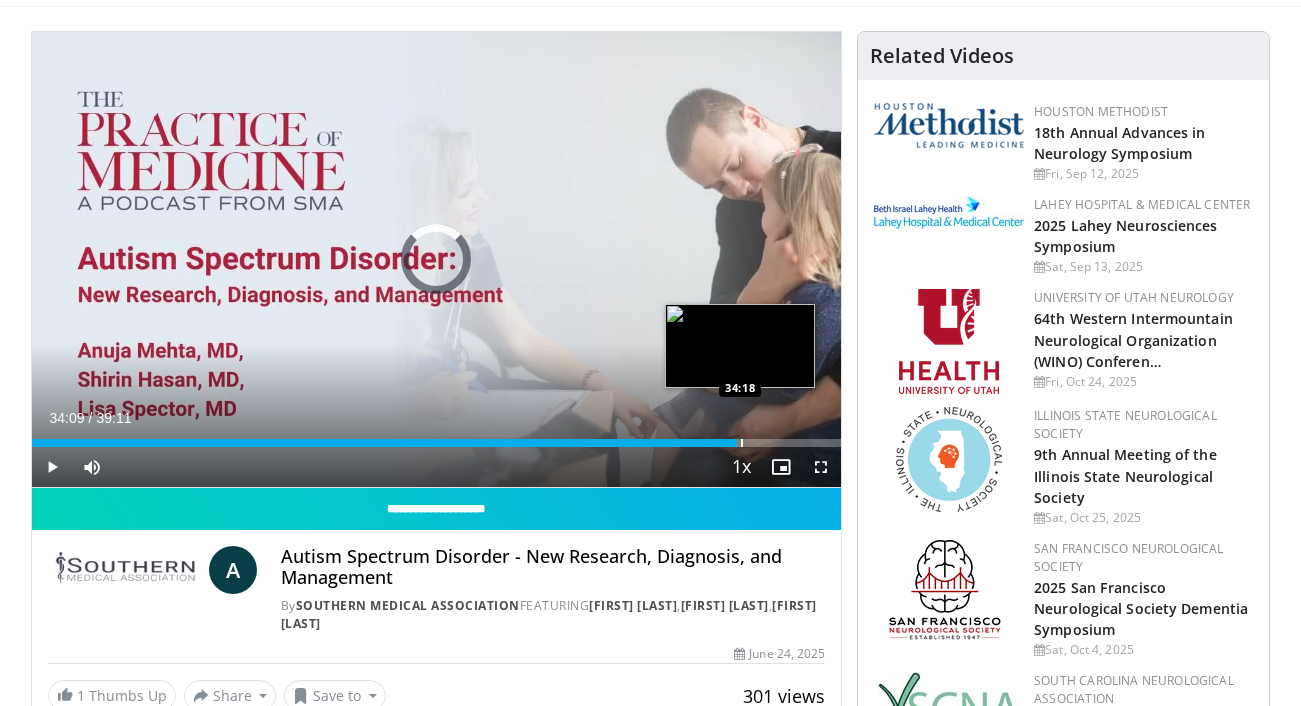drag, startPoint x: 708, startPoint y: 443, endPoint x: 741, endPoint y: 443, distance: 33 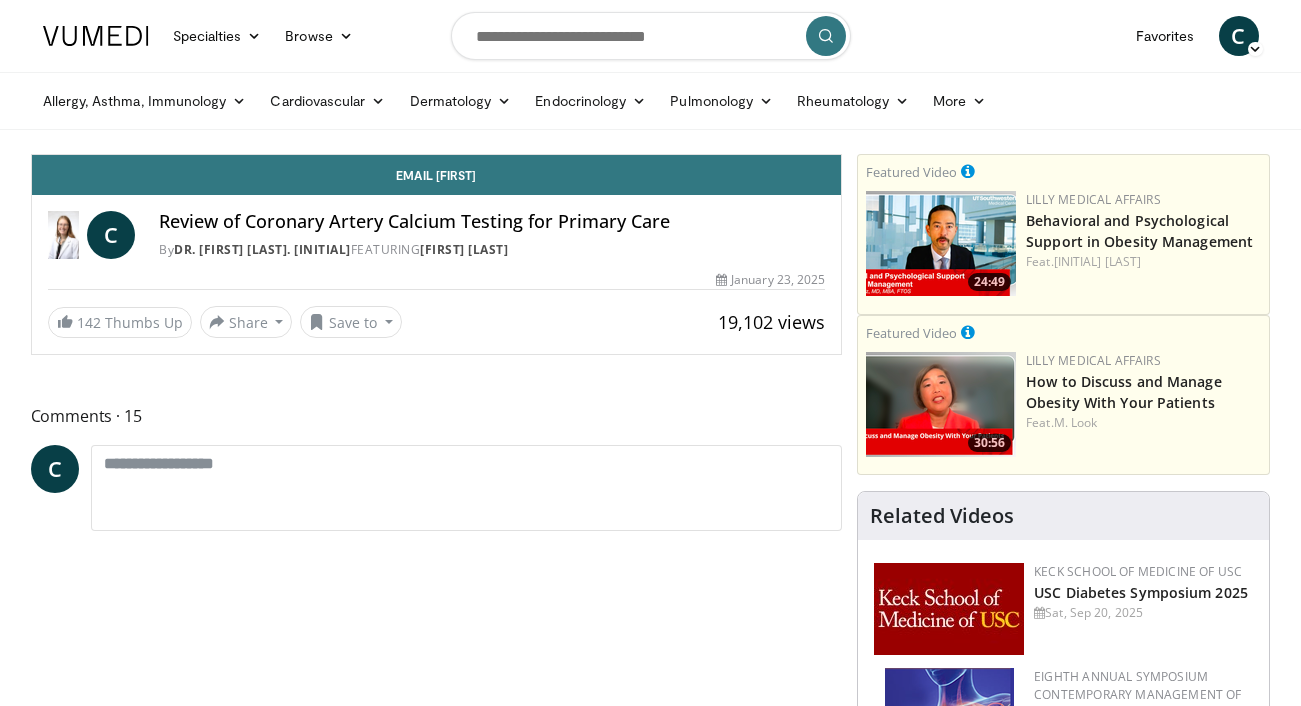 scroll, scrollTop: 0, scrollLeft: 0, axis: both 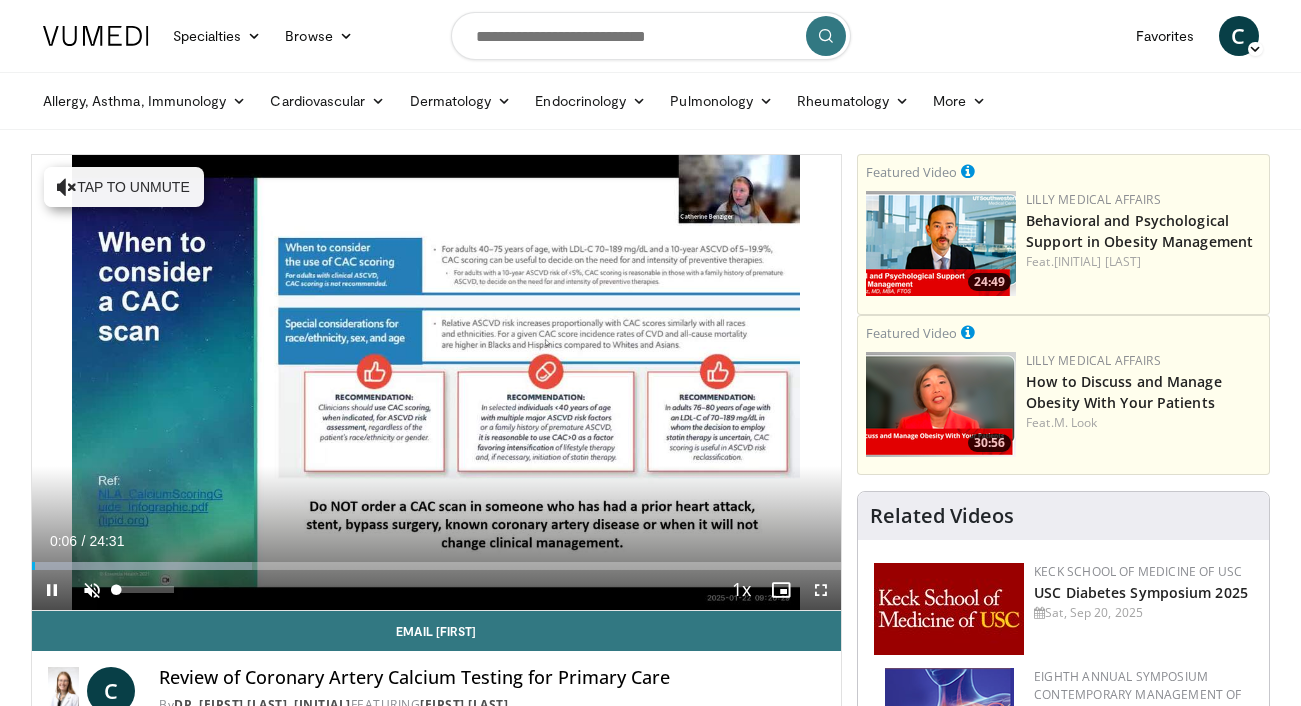 click at bounding box center (92, 590) 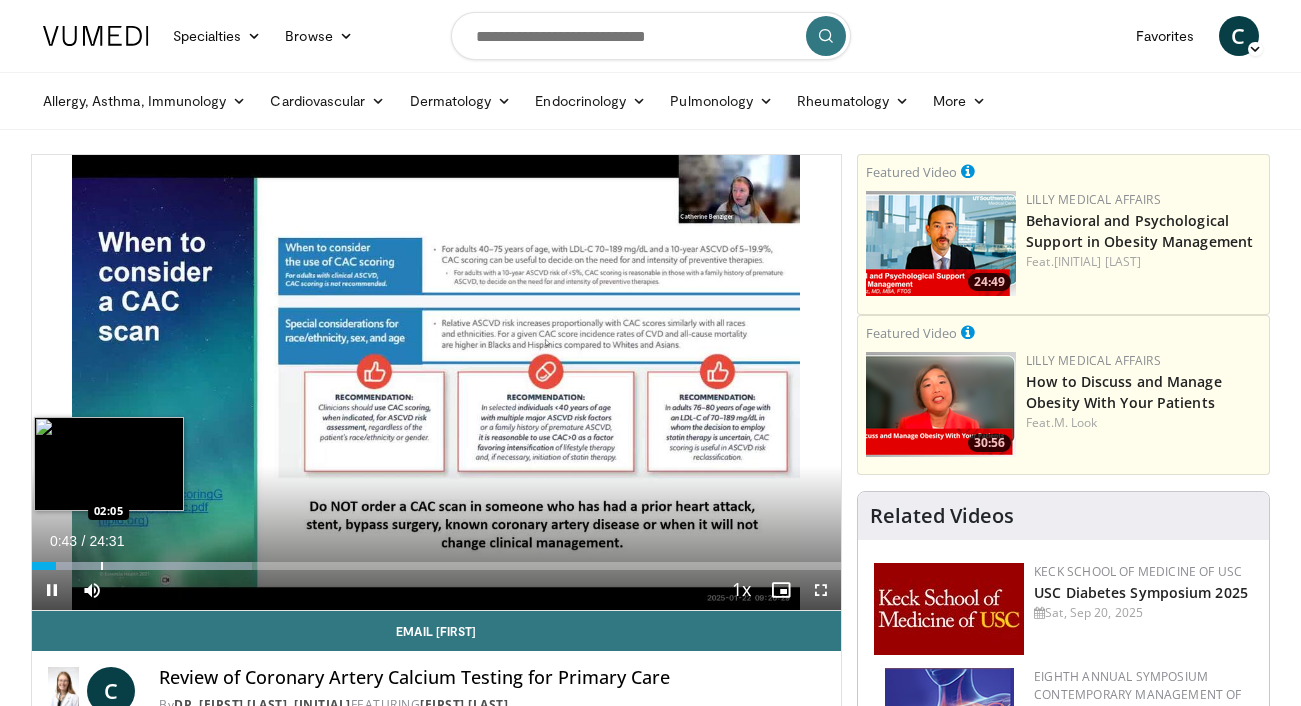 drag, startPoint x: 50, startPoint y: 560, endPoint x: 100, endPoint y: 550, distance: 50.990196 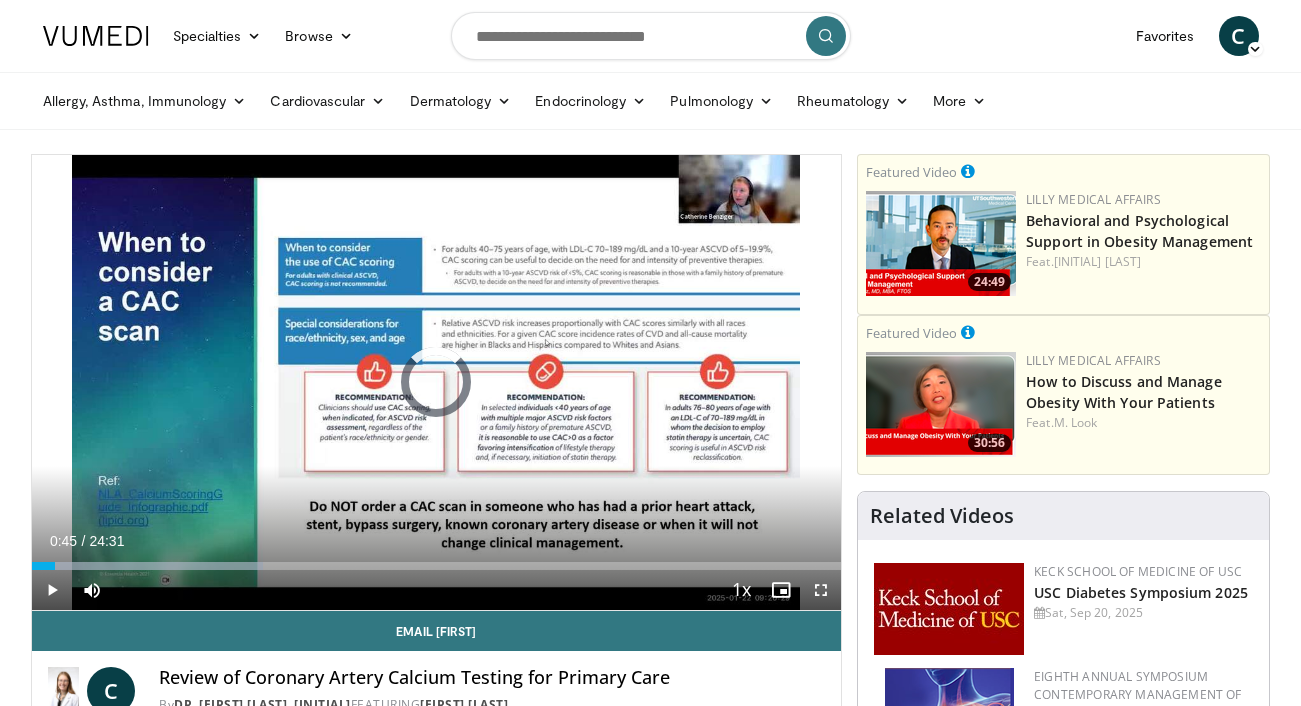 drag, startPoint x: 55, startPoint y: 564, endPoint x: 106, endPoint y: 551, distance: 52.63079 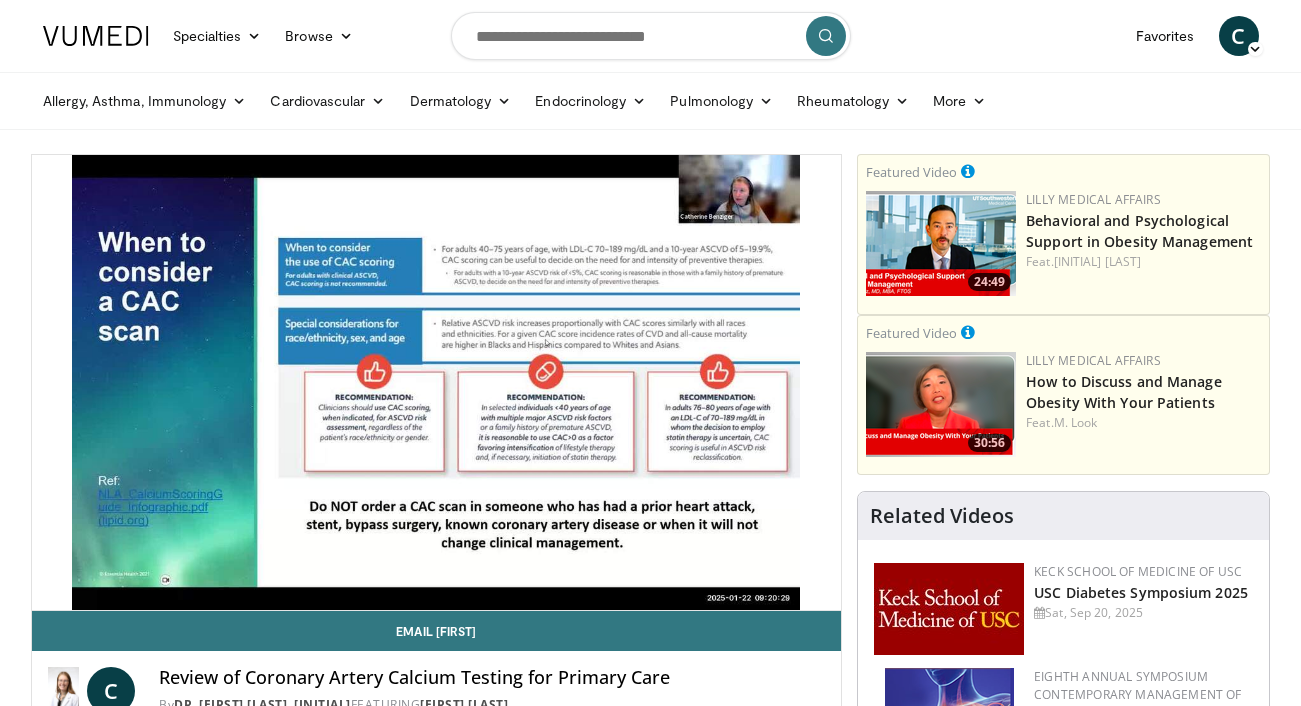 click on "10 seconds
Tap to unmute" at bounding box center [437, 382] 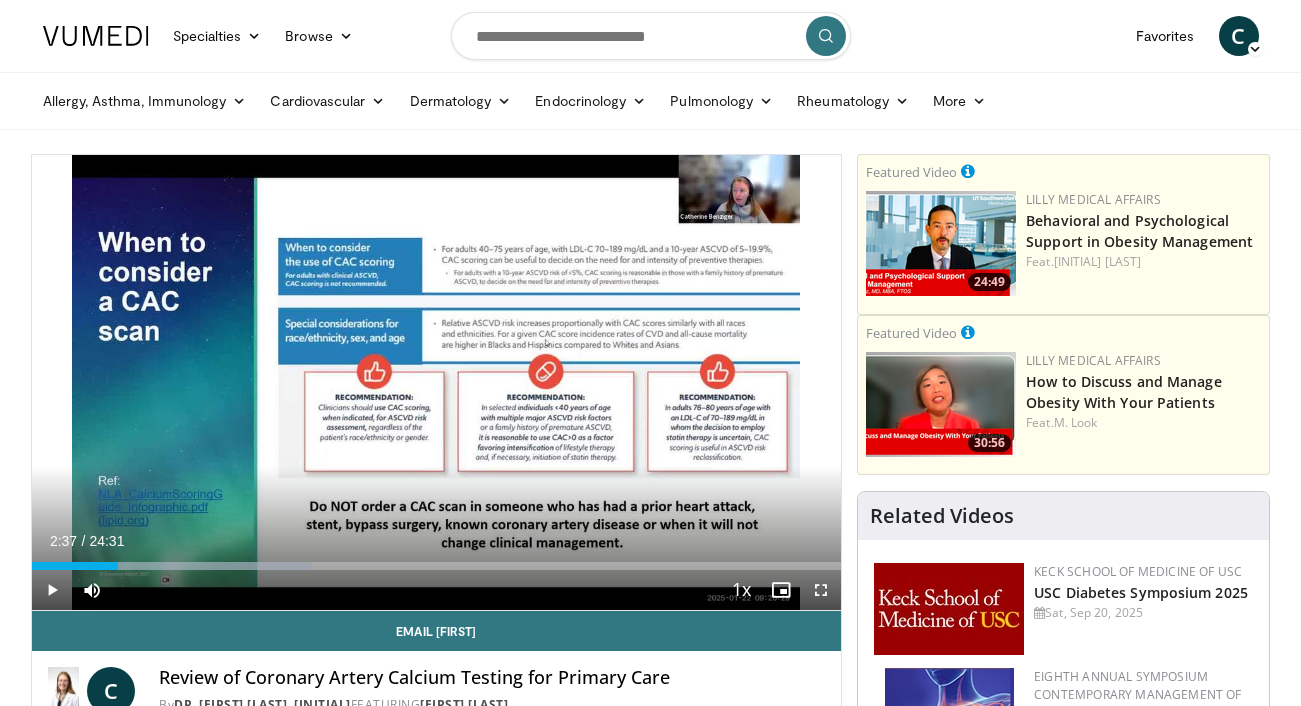 click on "Loaded :  34.66% 02:37 02:16" at bounding box center [437, 560] 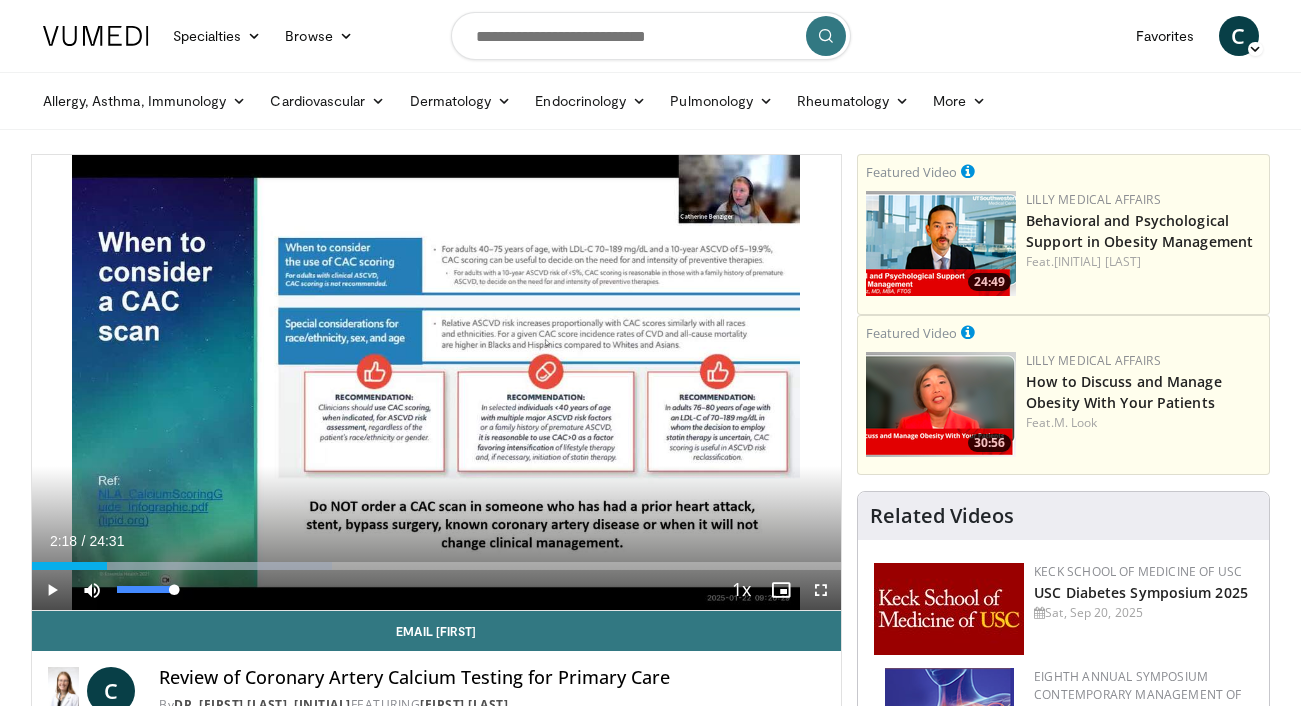 click at bounding box center (92, 590) 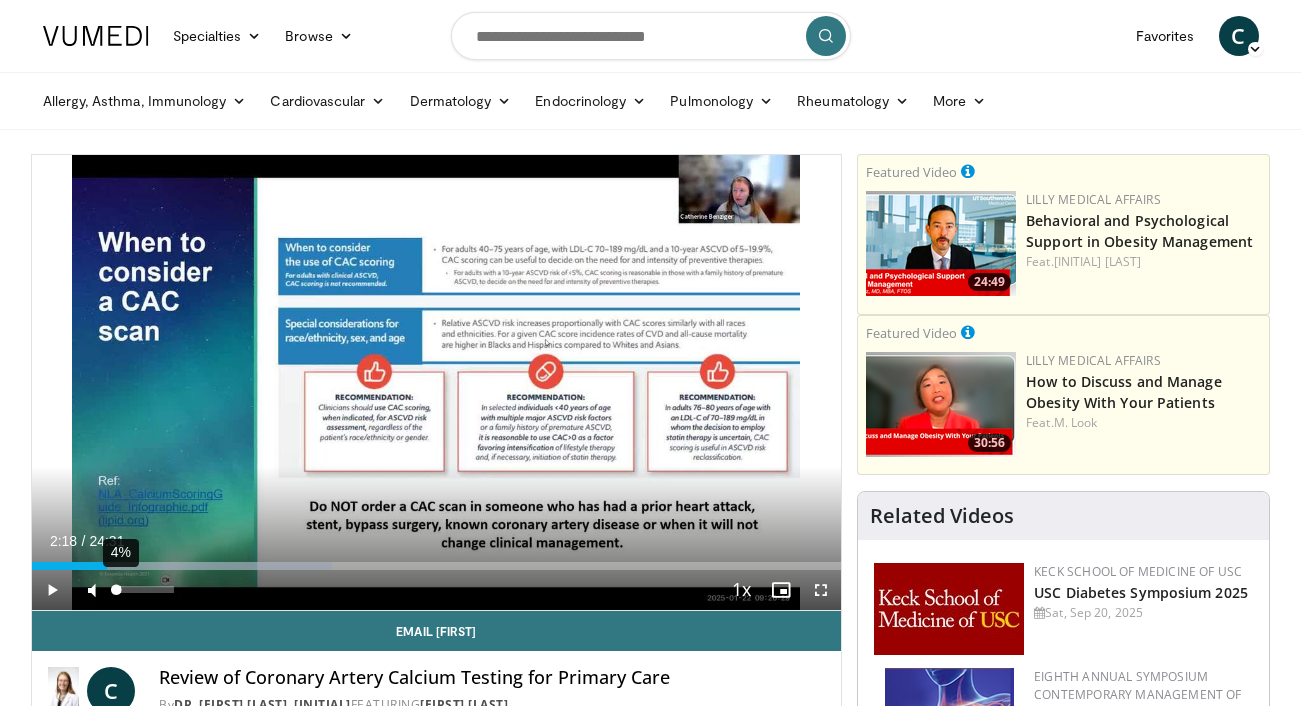 click at bounding box center [117, 589] 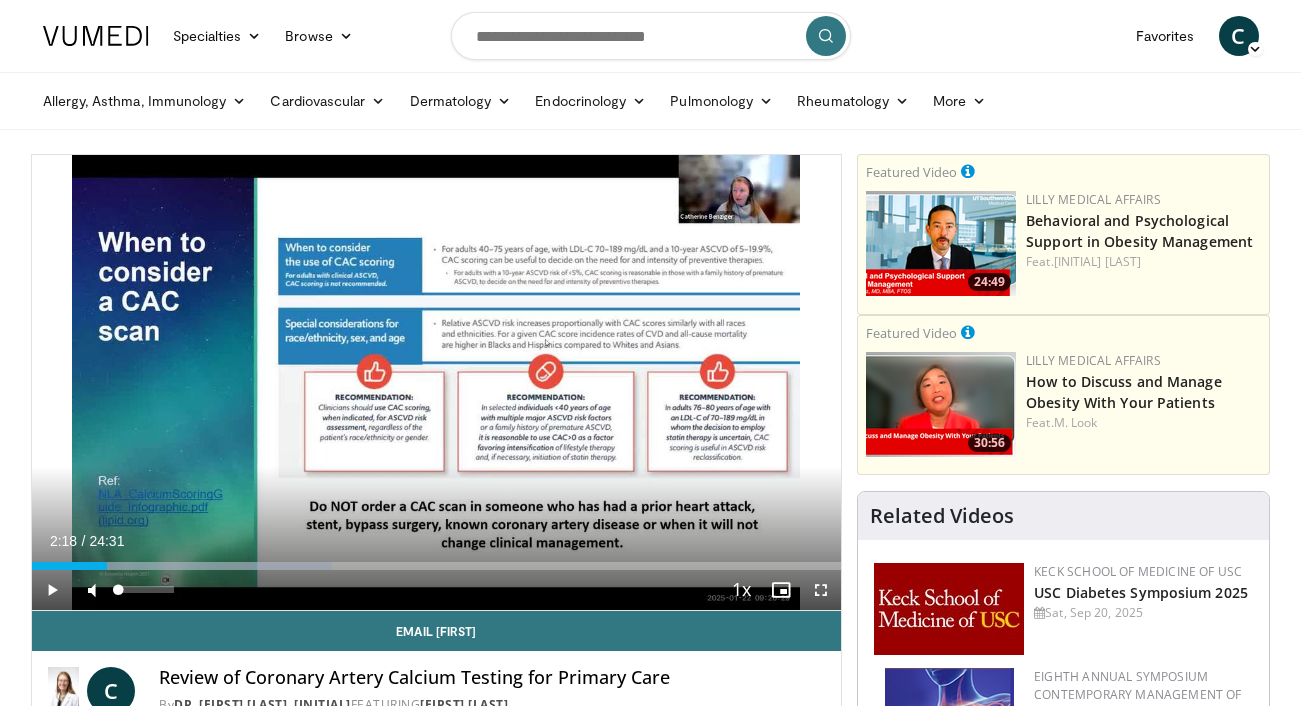 click at bounding box center [92, 590] 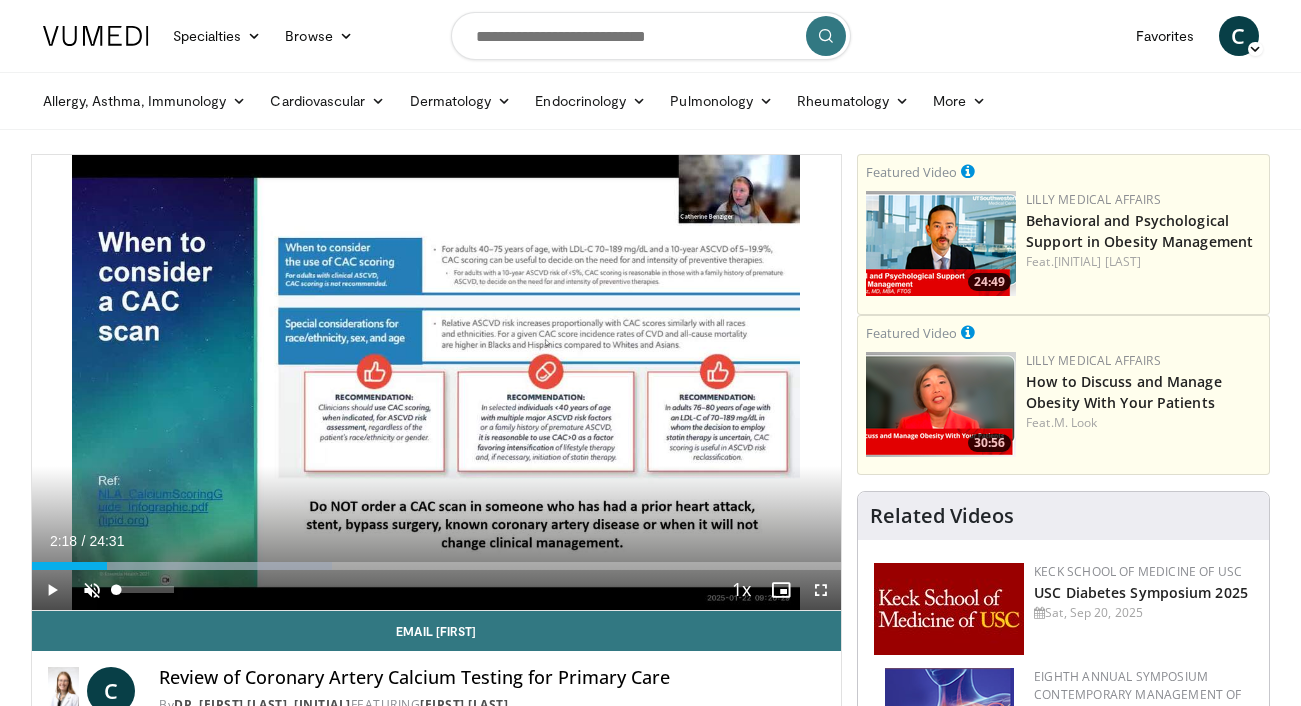 click at bounding box center [92, 590] 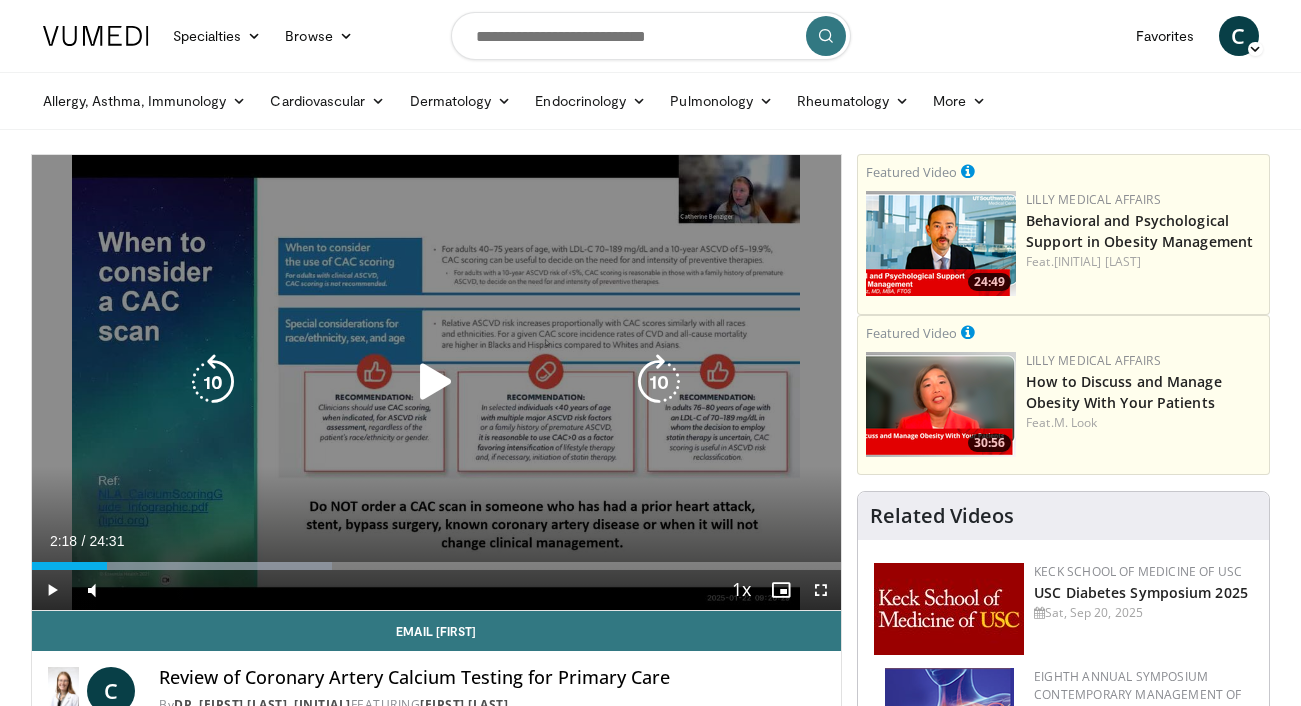 click at bounding box center [436, 382] 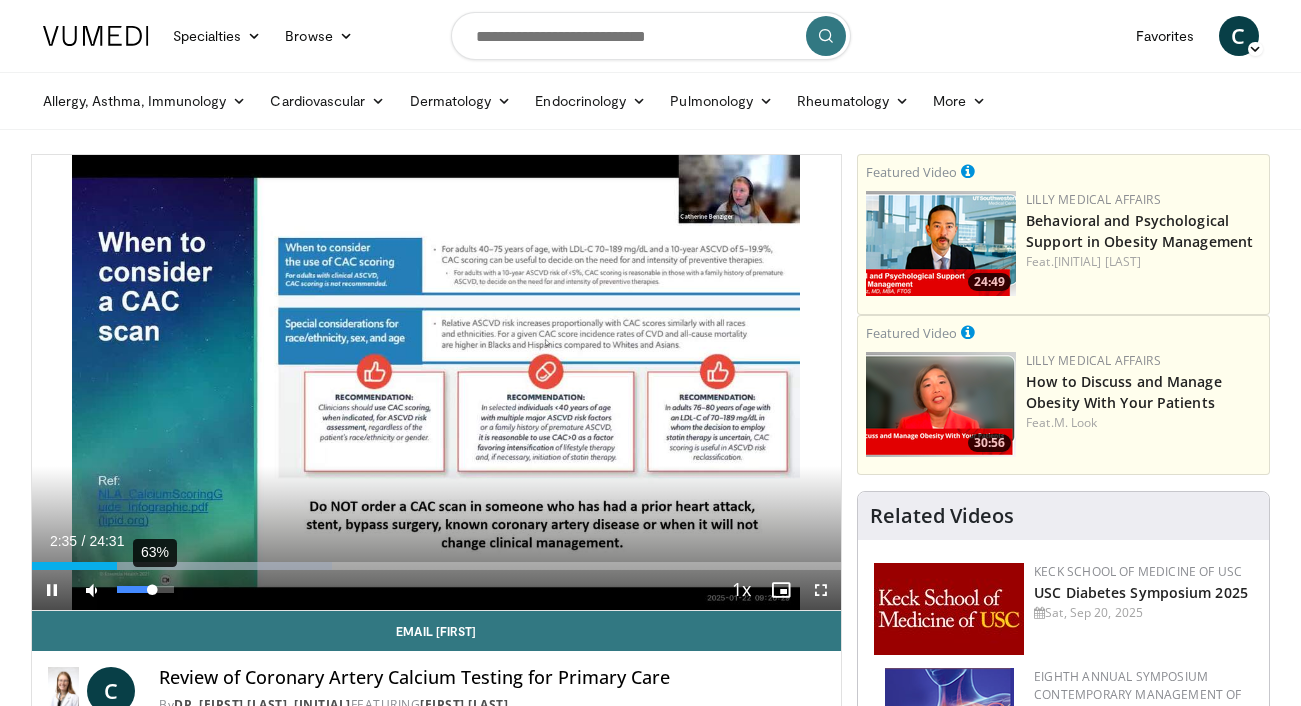 drag, startPoint x: 119, startPoint y: 586, endPoint x: 152, endPoint y: 582, distance: 33.24154 